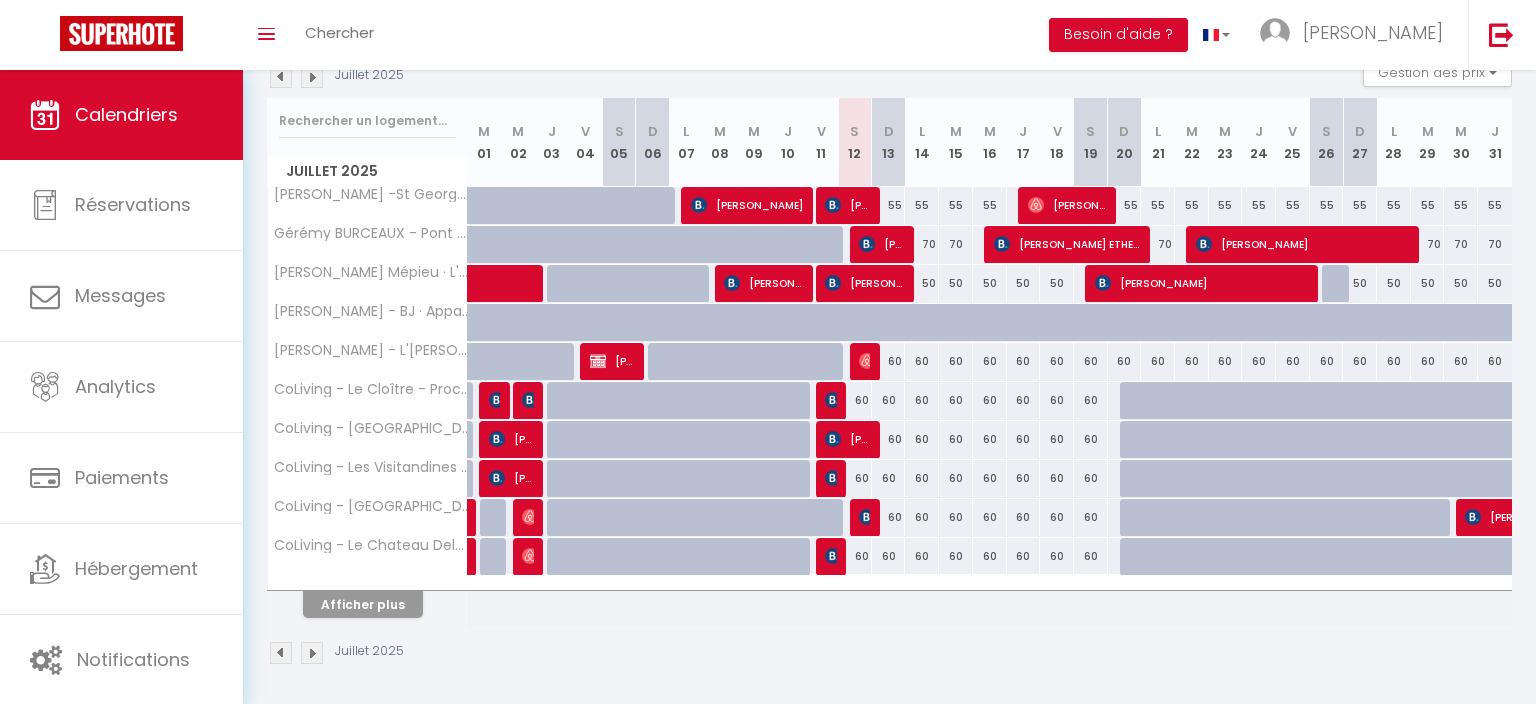 scroll, scrollTop: 230, scrollLeft: 0, axis: vertical 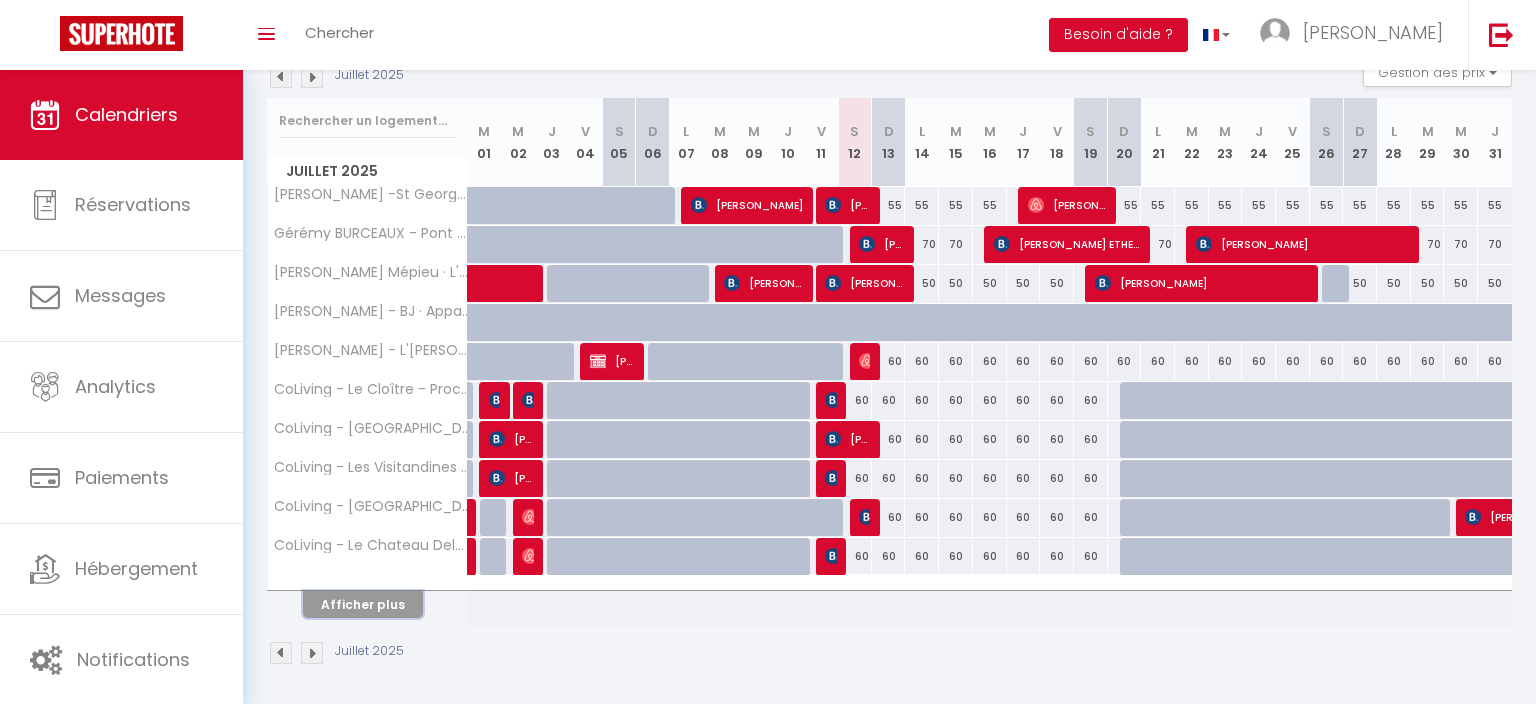 click on "Afficher plus" at bounding box center (363, 604) 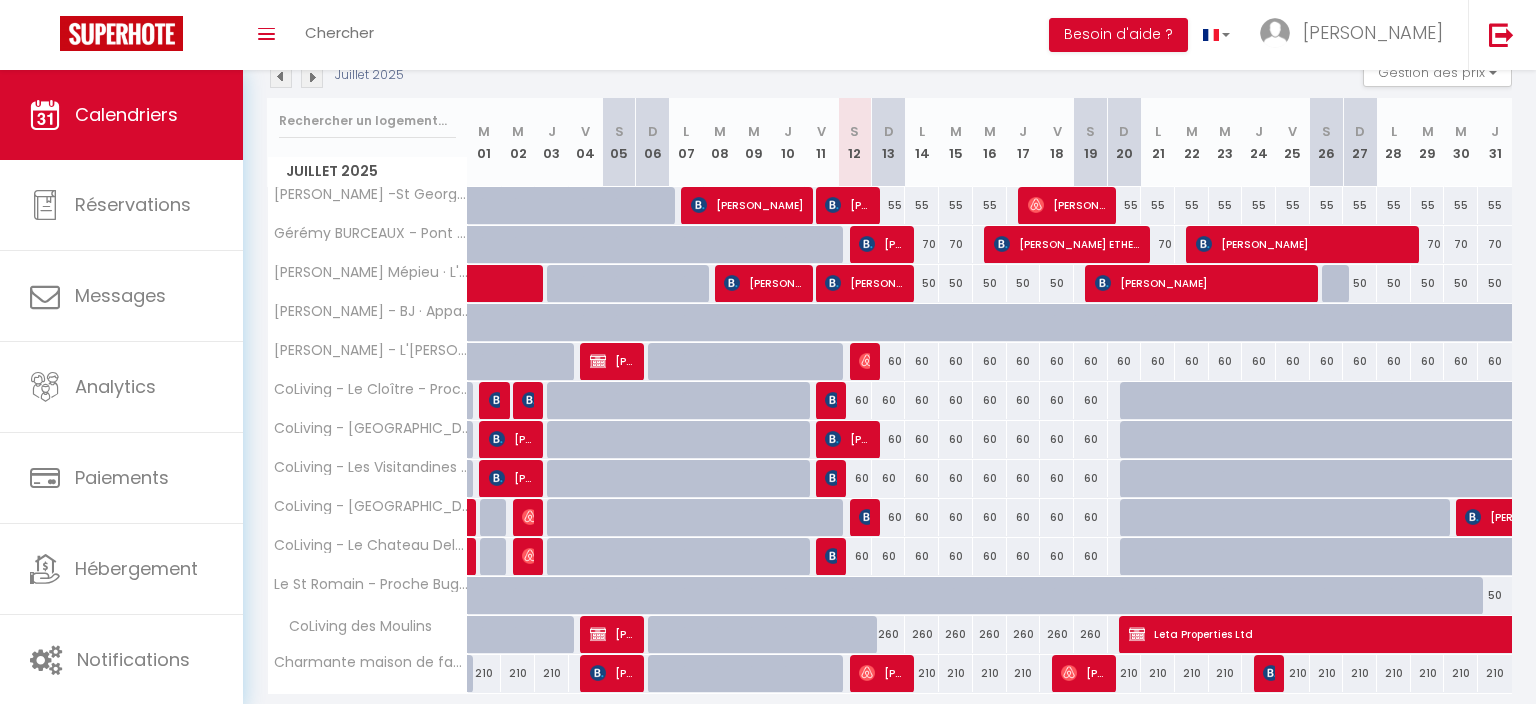 scroll, scrollTop: 0, scrollLeft: 0, axis: both 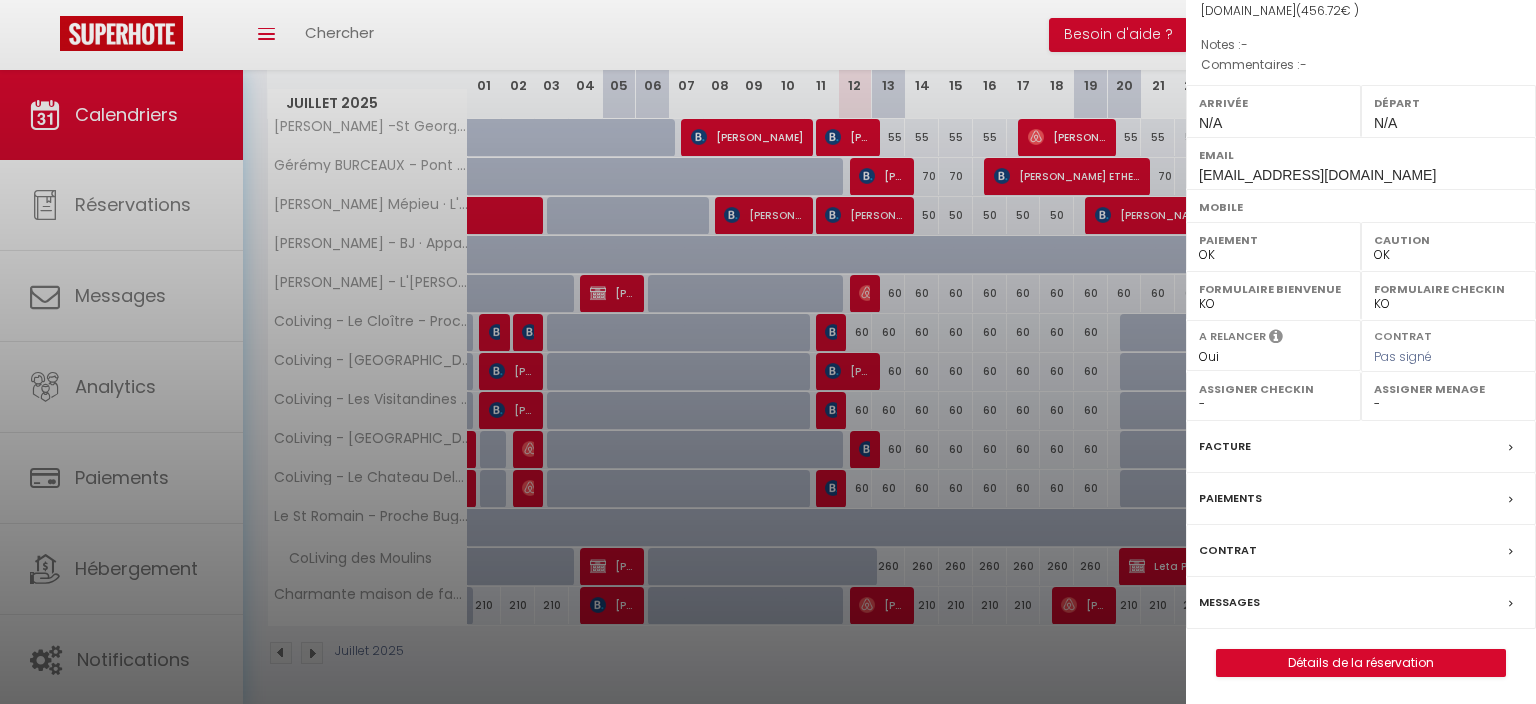 click on "Messages" at bounding box center [1229, 602] 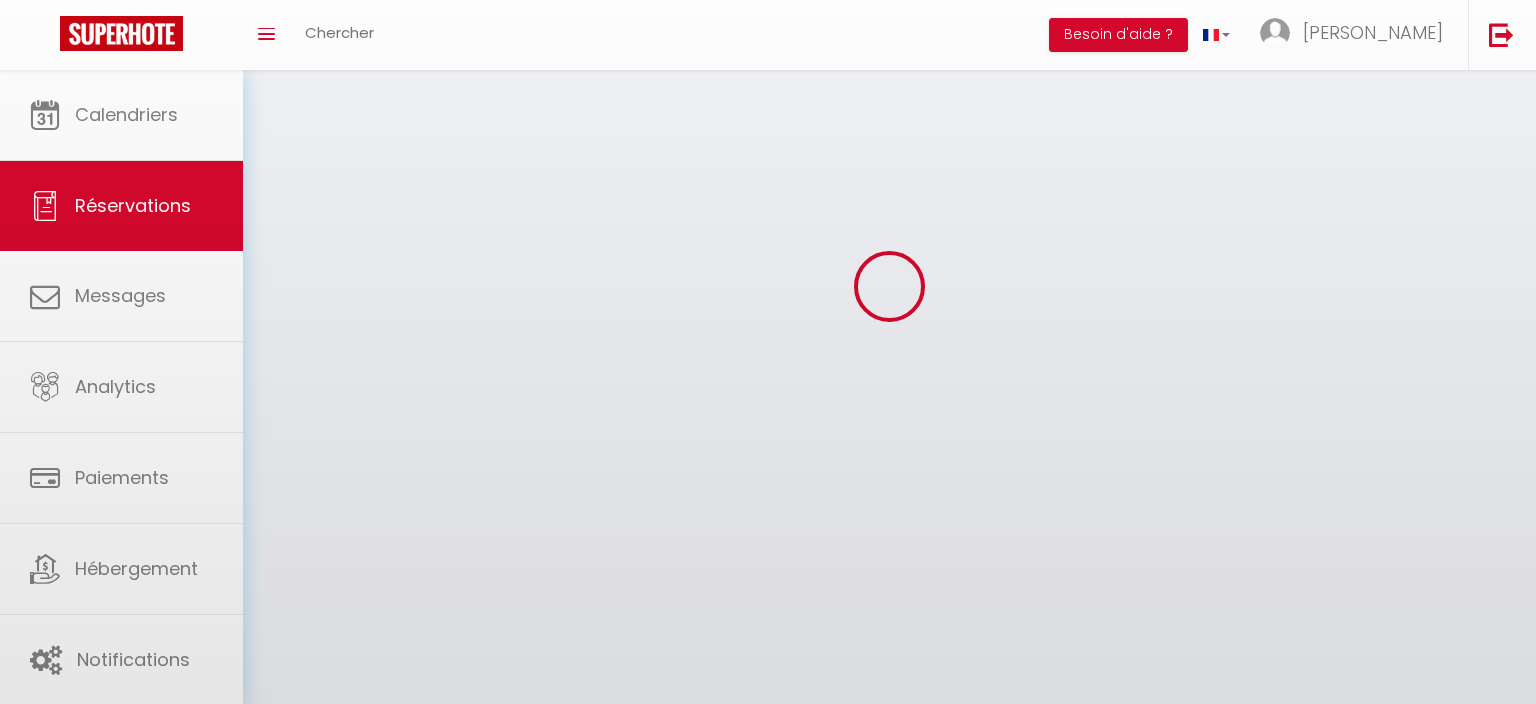 scroll, scrollTop: 0, scrollLeft: 0, axis: both 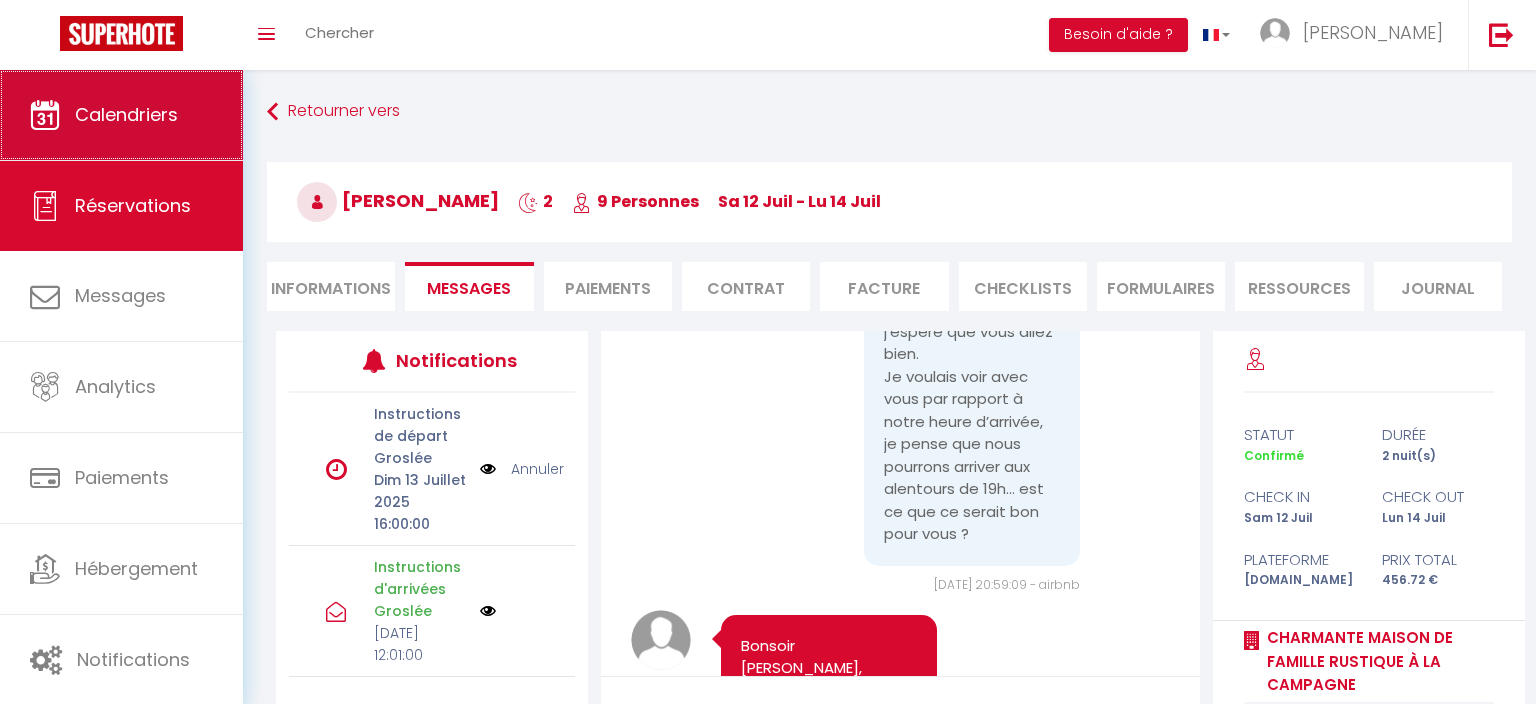 click on "Calendriers" at bounding box center [126, 114] 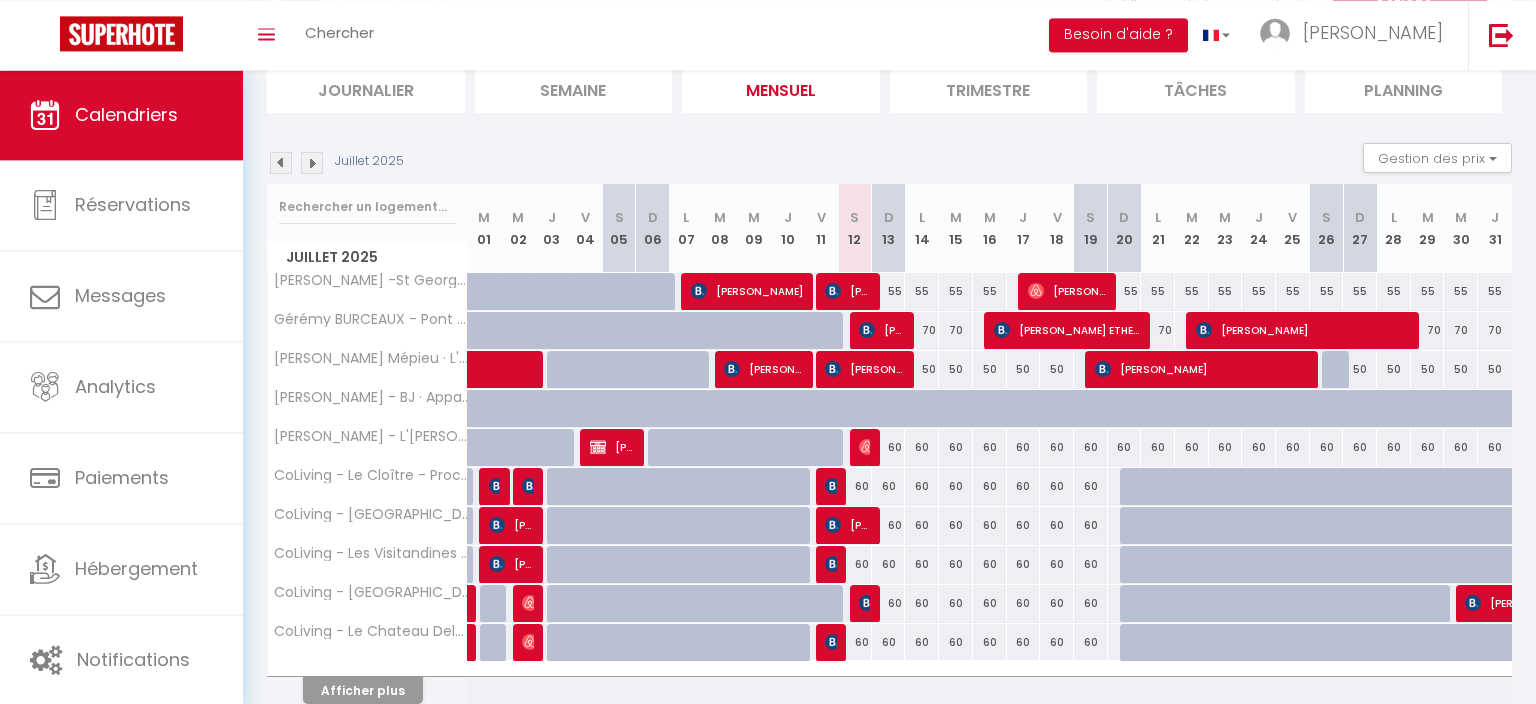 scroll, scrollTop: 211, scrollLeft: 0, axis: vertical 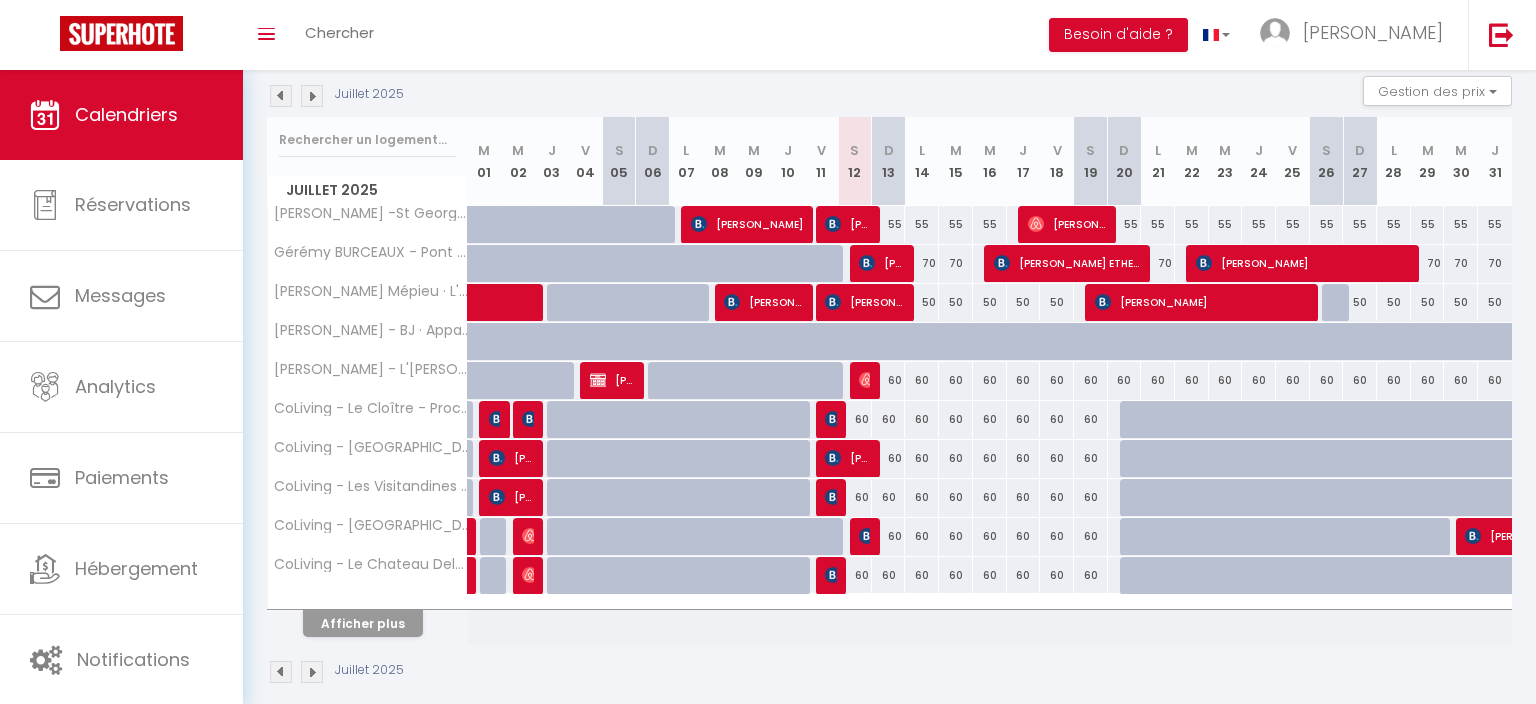 click on "[PERSON_NAME]" at bounding box center (864, 536) 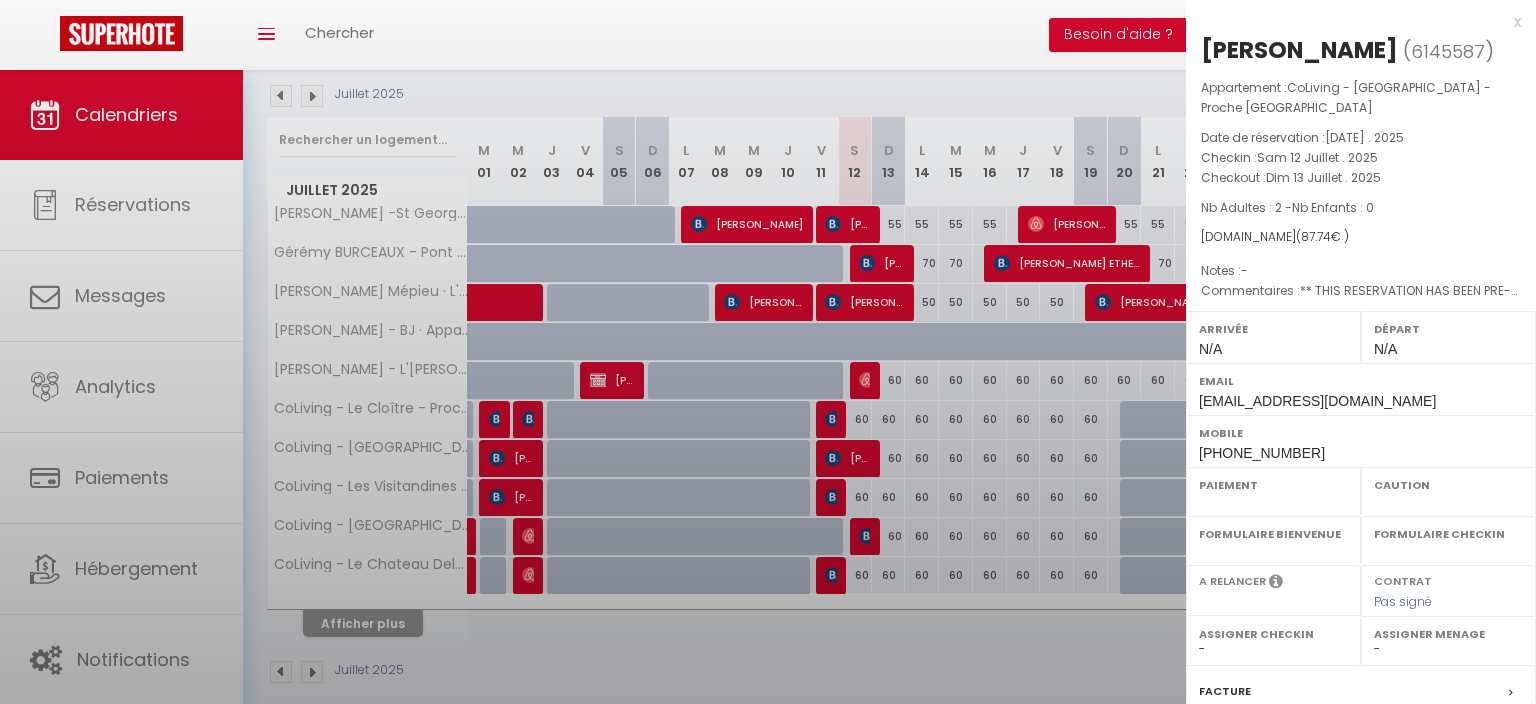 select on "OK" 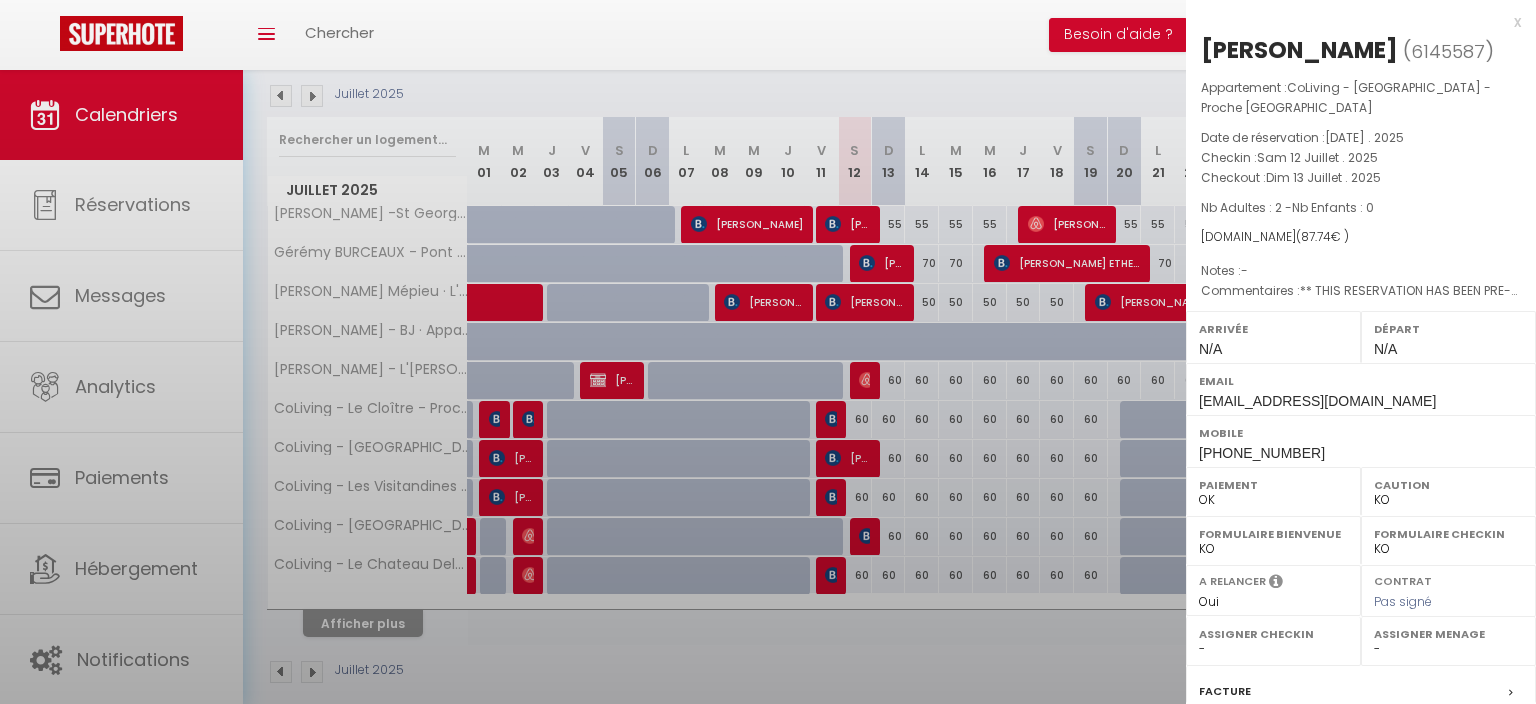 scroll, scrollTop: 226, scrollLeft: 0, axis: vertical 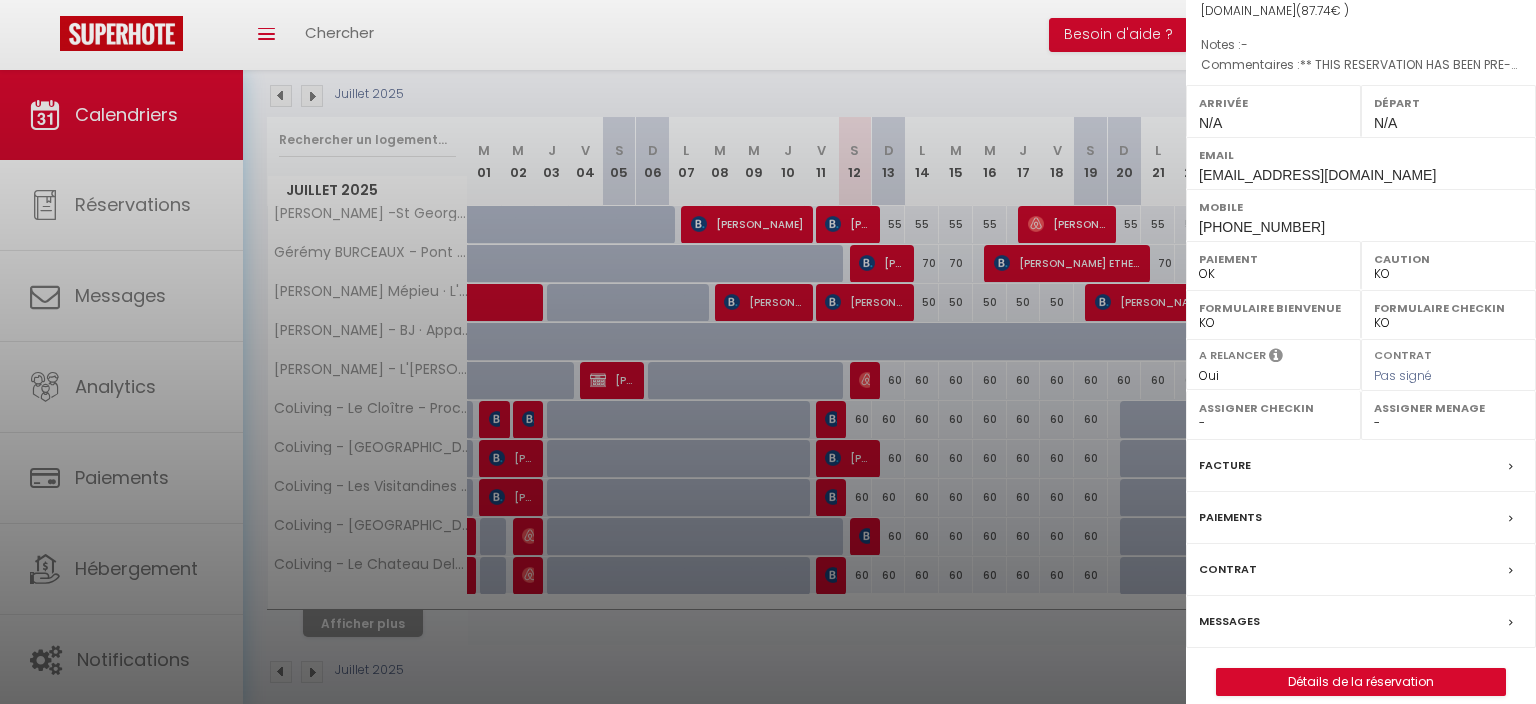 select on "42439" 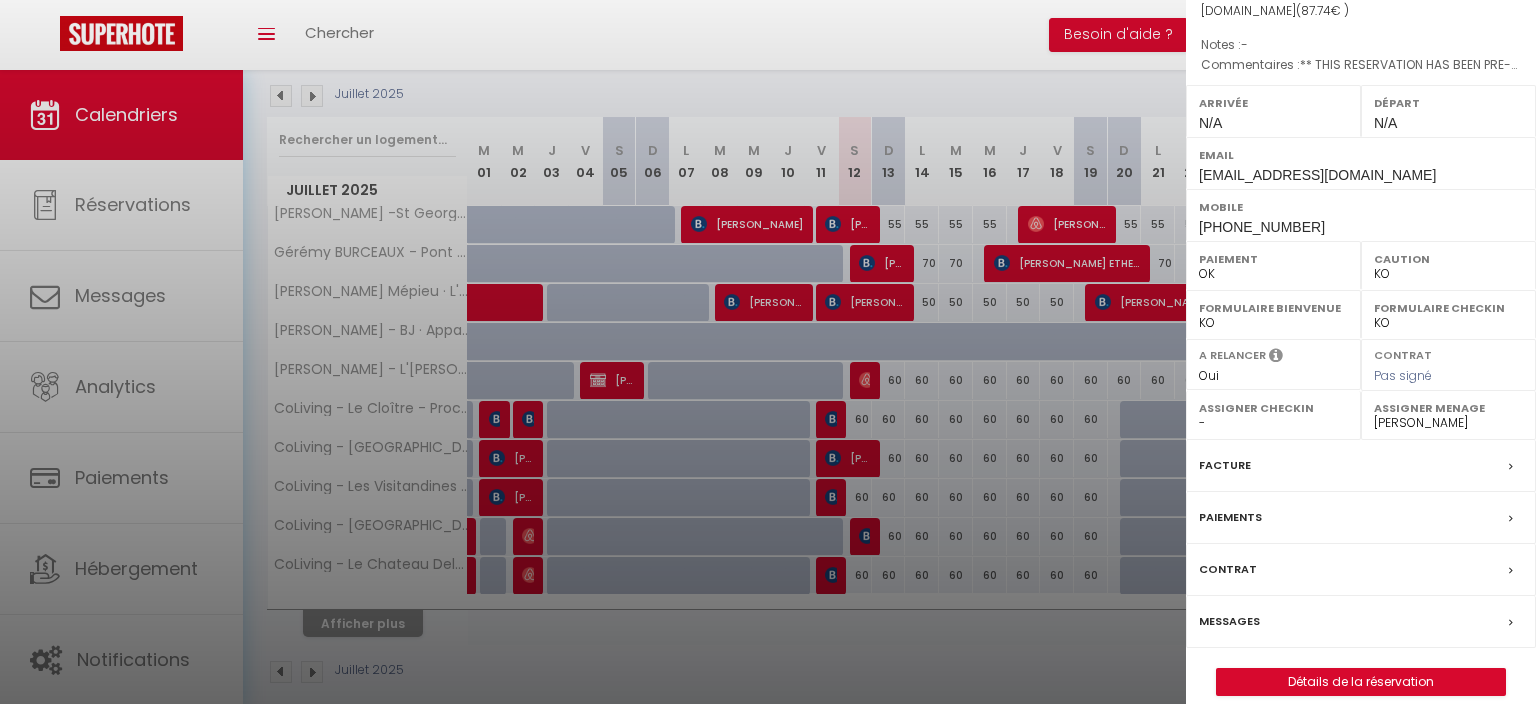 scroll, scrollTop: 0, scrollLeft: 0, axis: both 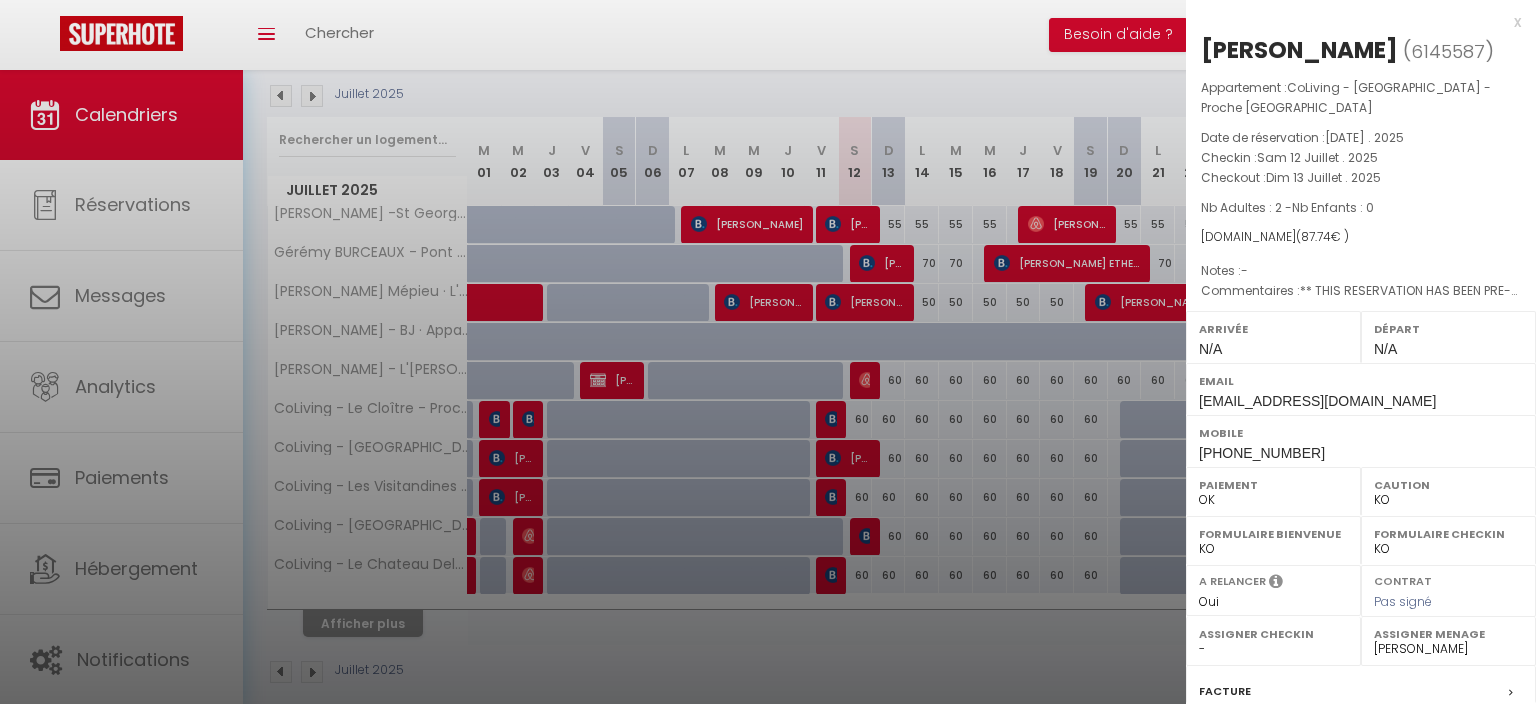 click at bounding box center (768, 352) 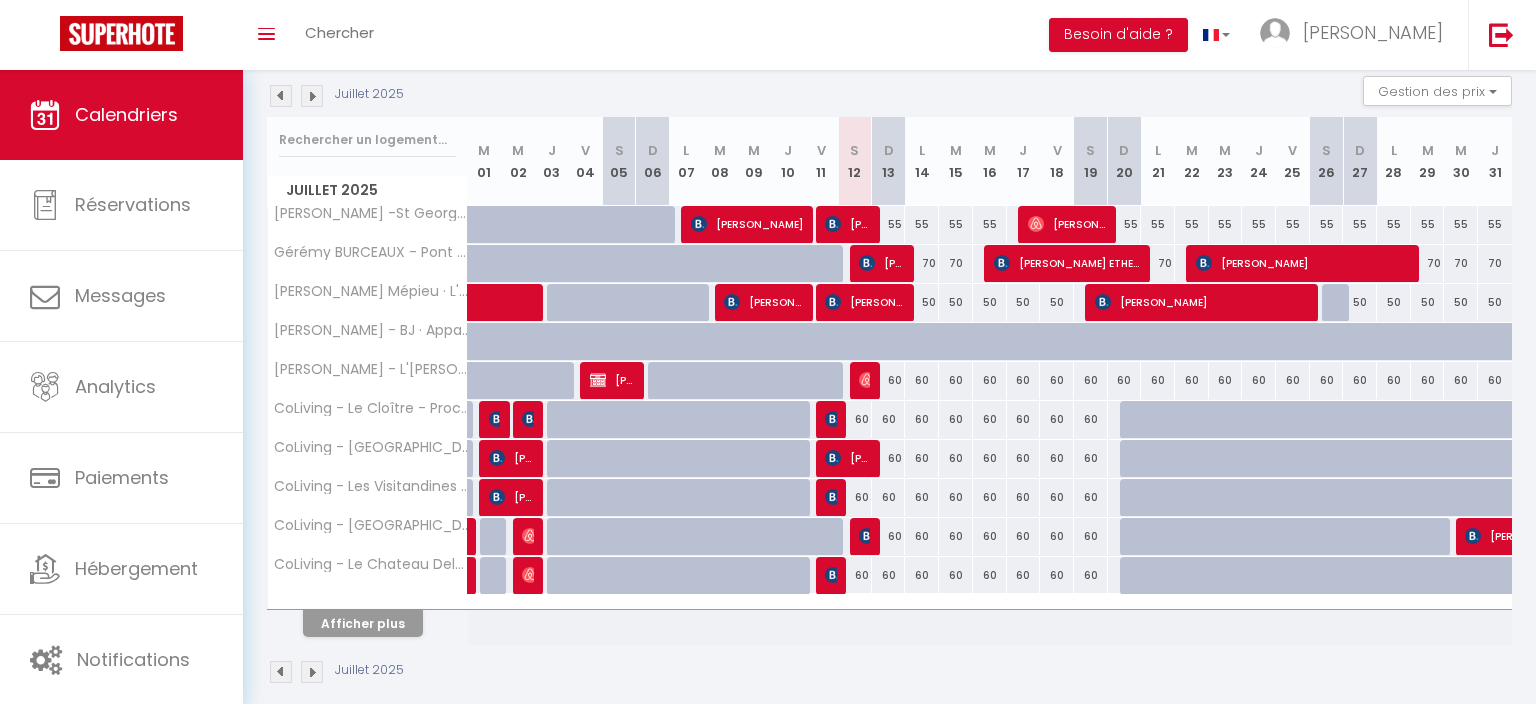 click on "Yannick Fagot-Revurat" at bounding box center (881, 263) 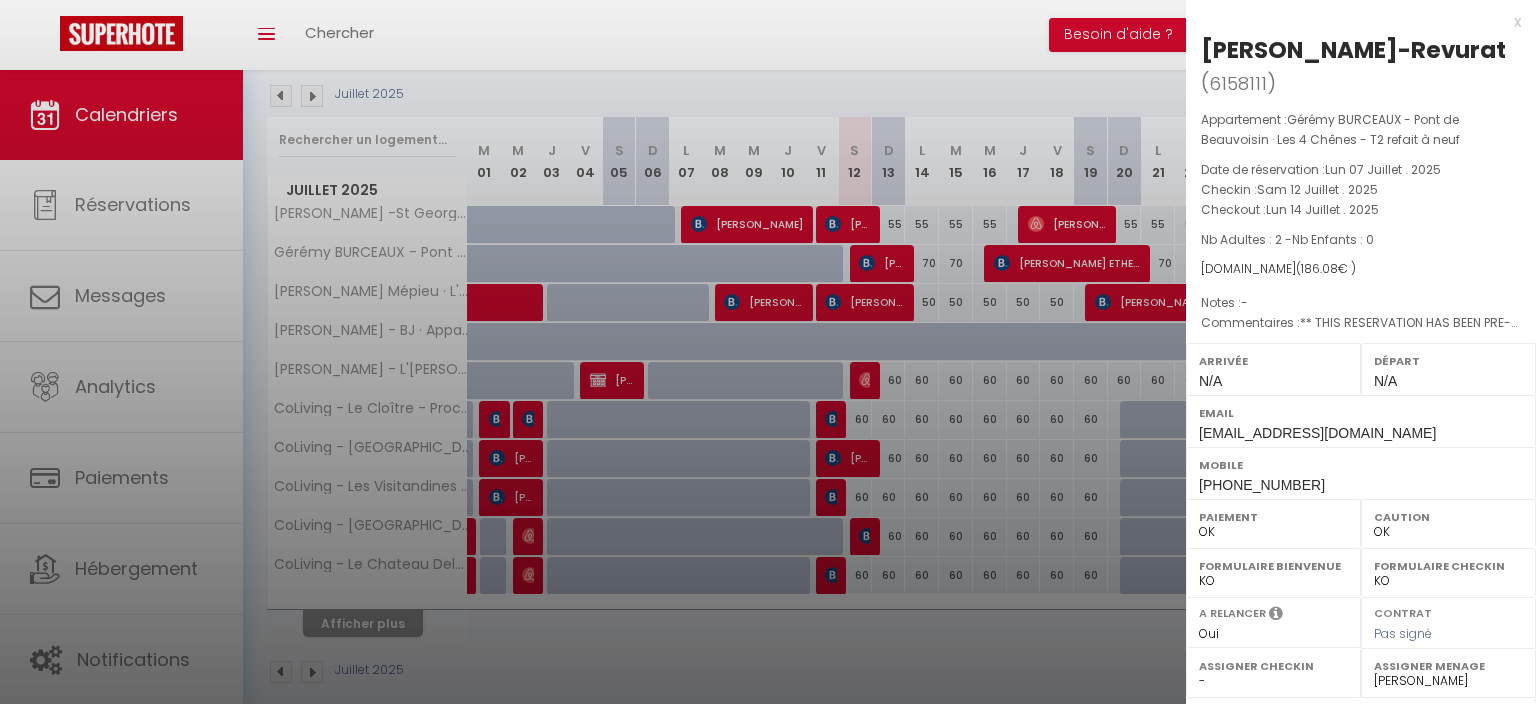 click at bounding box center (768, 352) 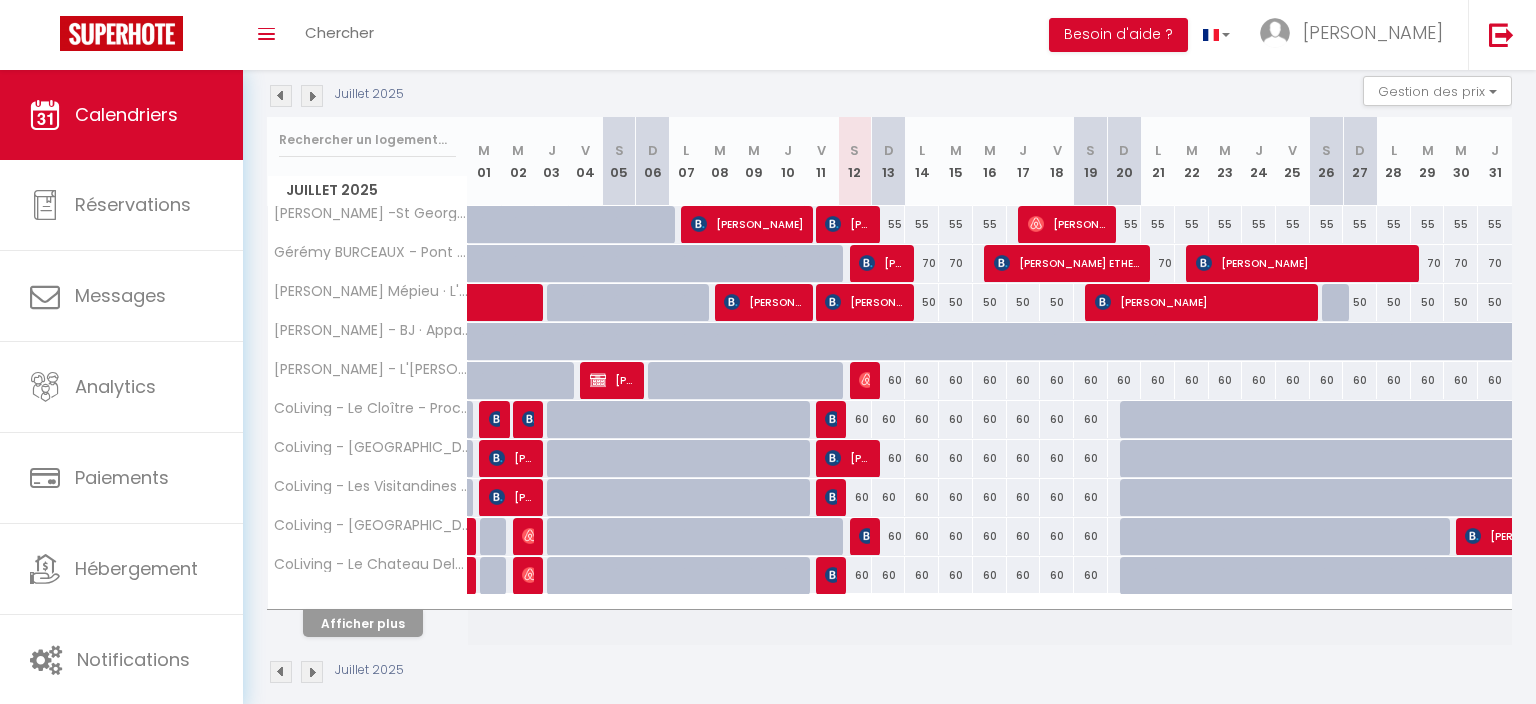 click at bounding box center (833, 575) 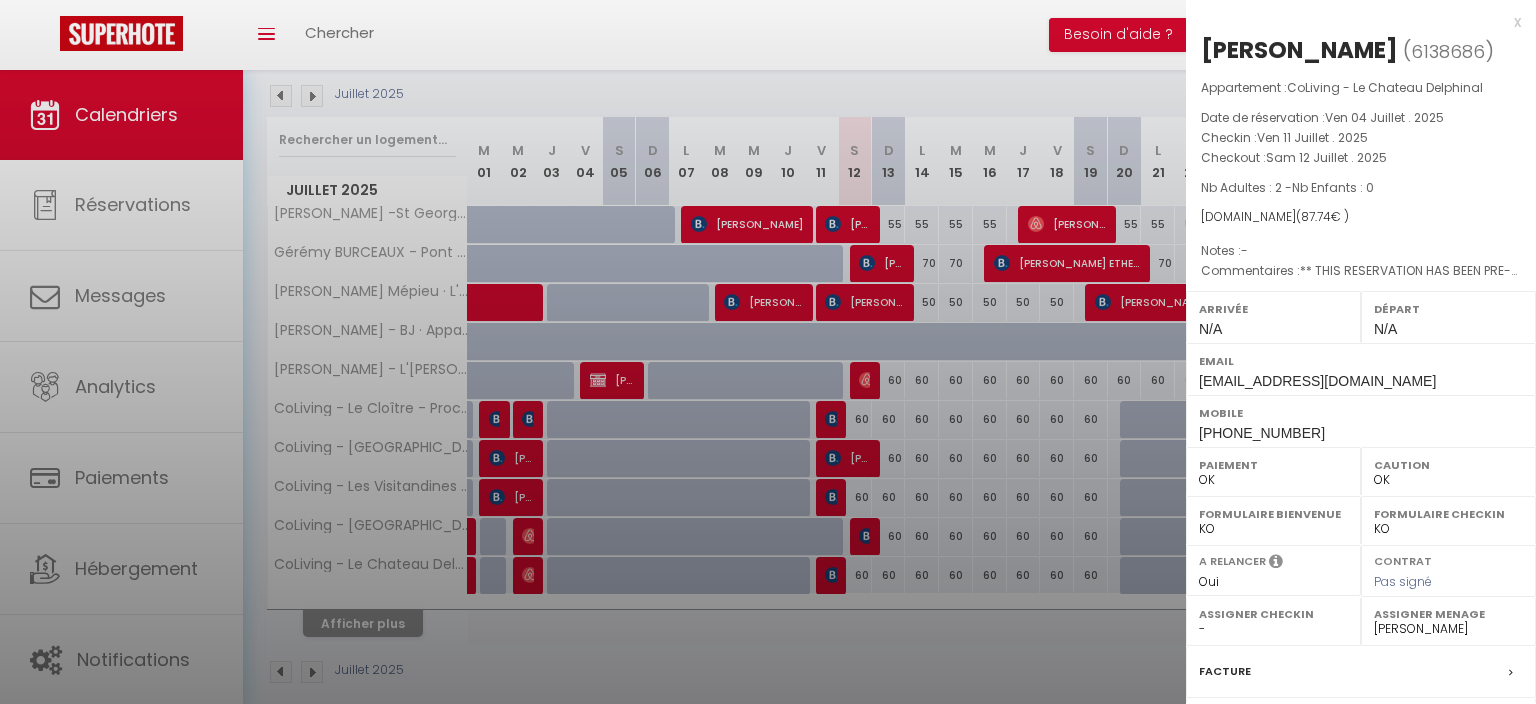 select on "42439" 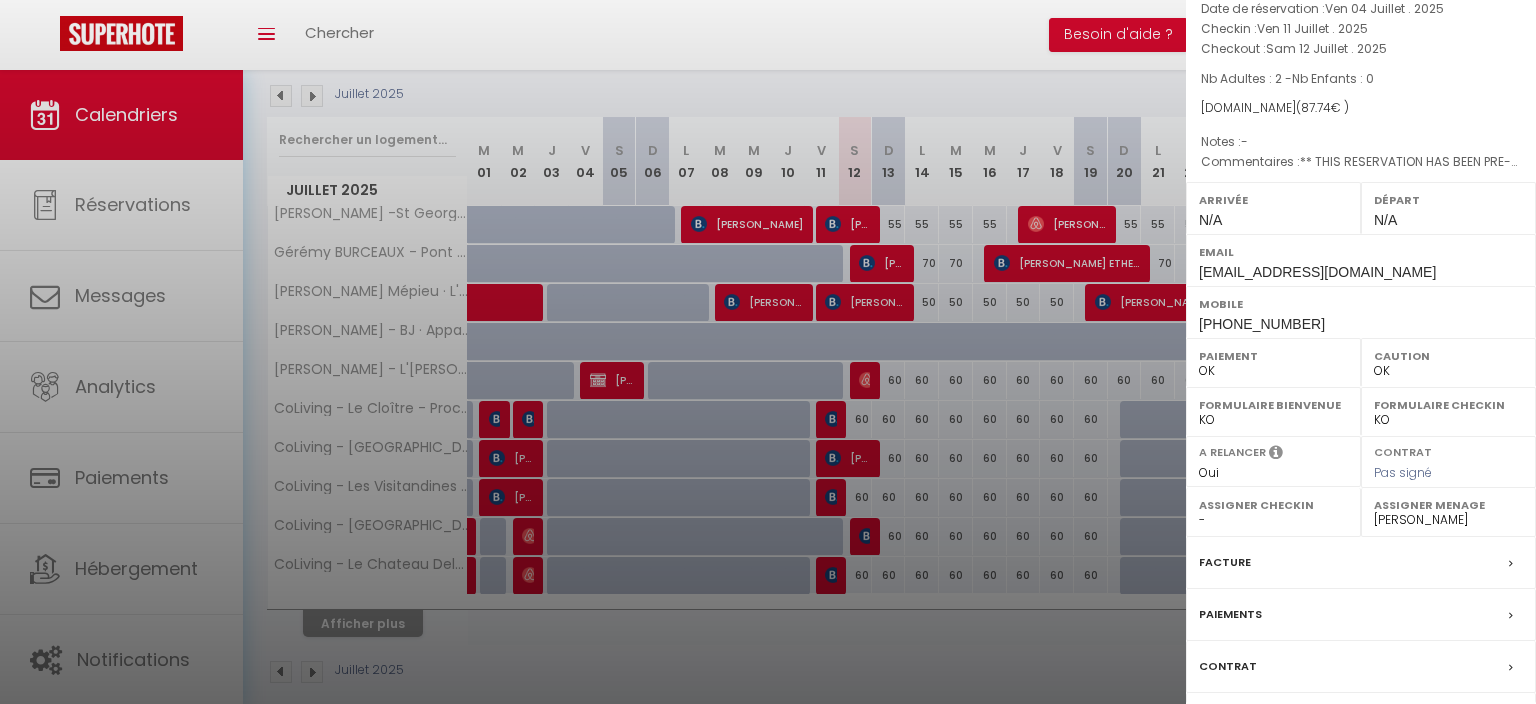 scroll, scrollTop: 225, scrollLeft: 0, axis: vertical 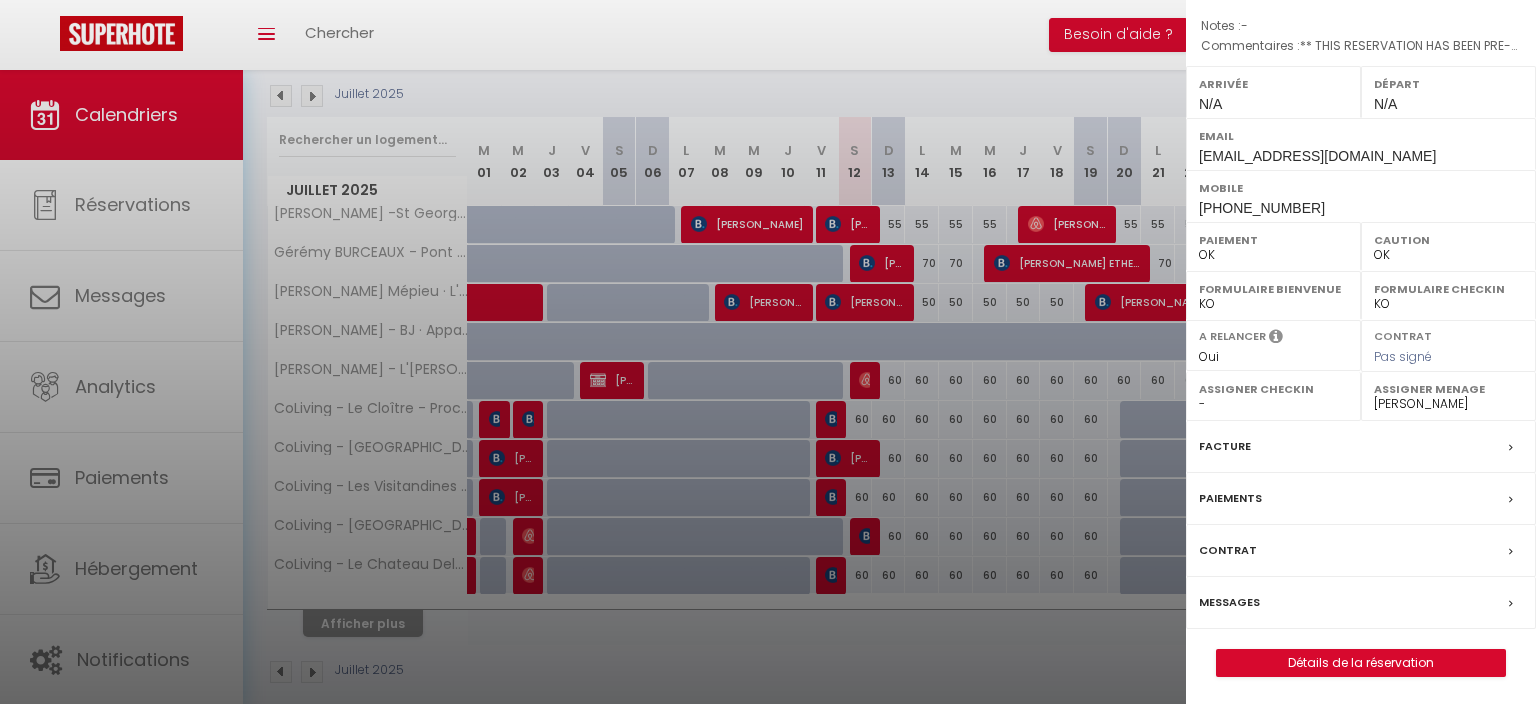click on "Messages" at bounding box center [1361, 603] 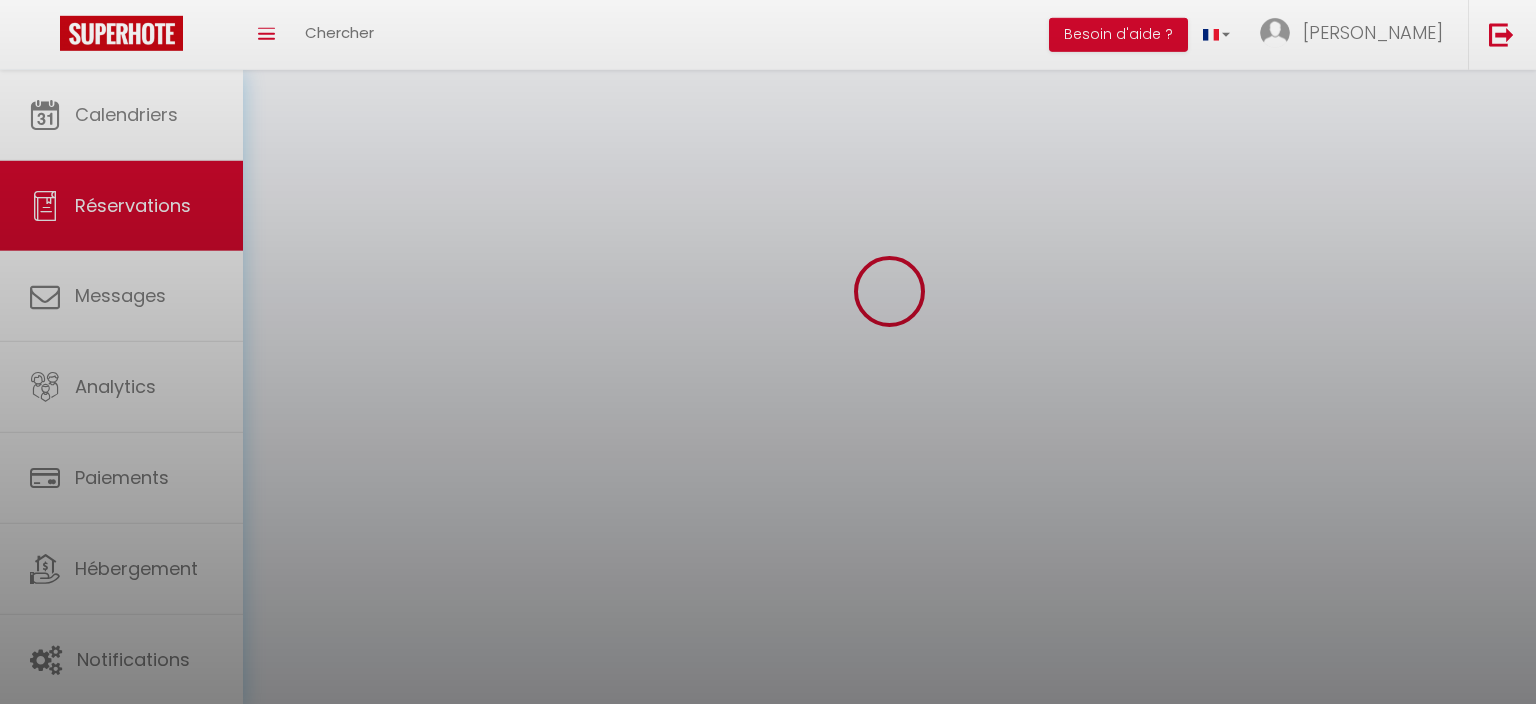 scroll, scrollTop: 70, scrollLeft: 0, axis: vertical 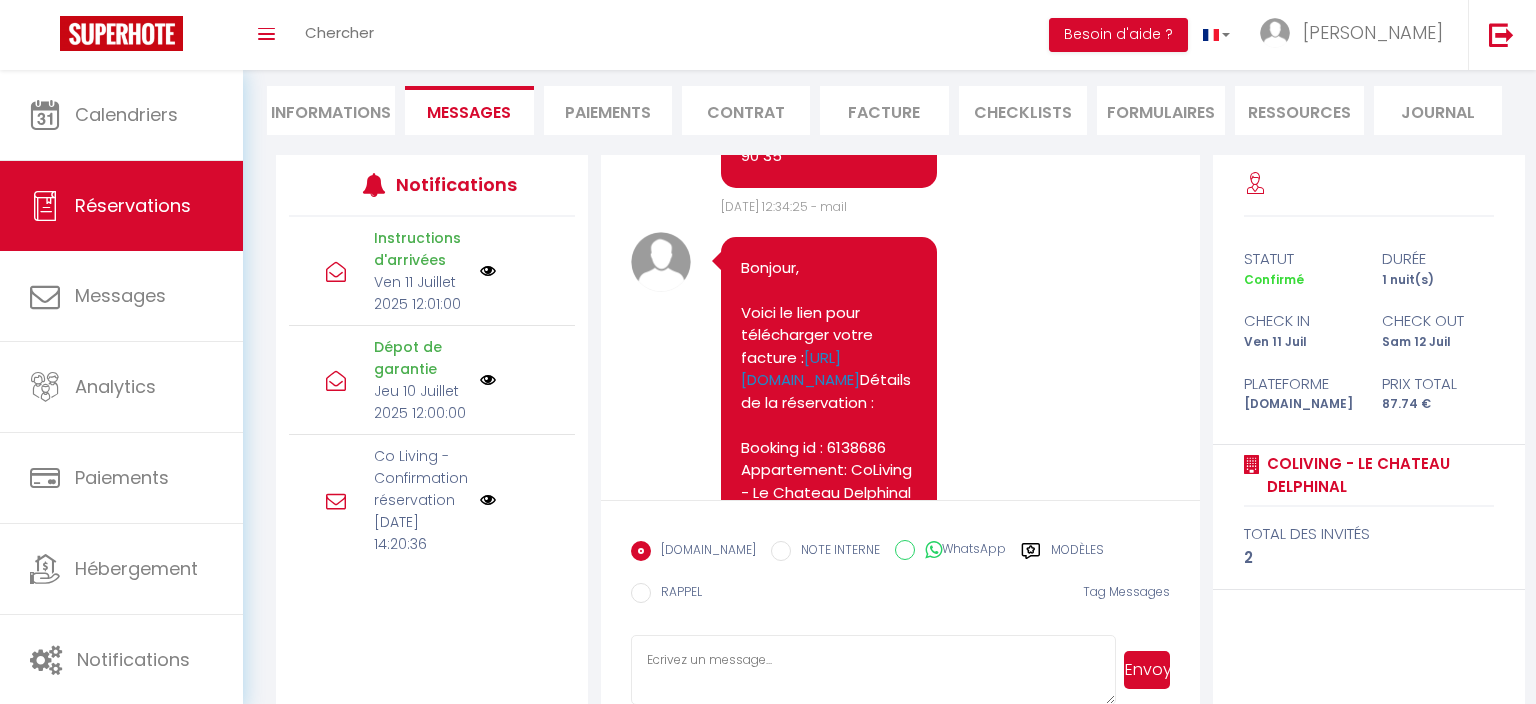 drag, startPoint x: 746, startPoint y: 198, endPoint x: 869, endPoint y: 369, distance: 210.64188 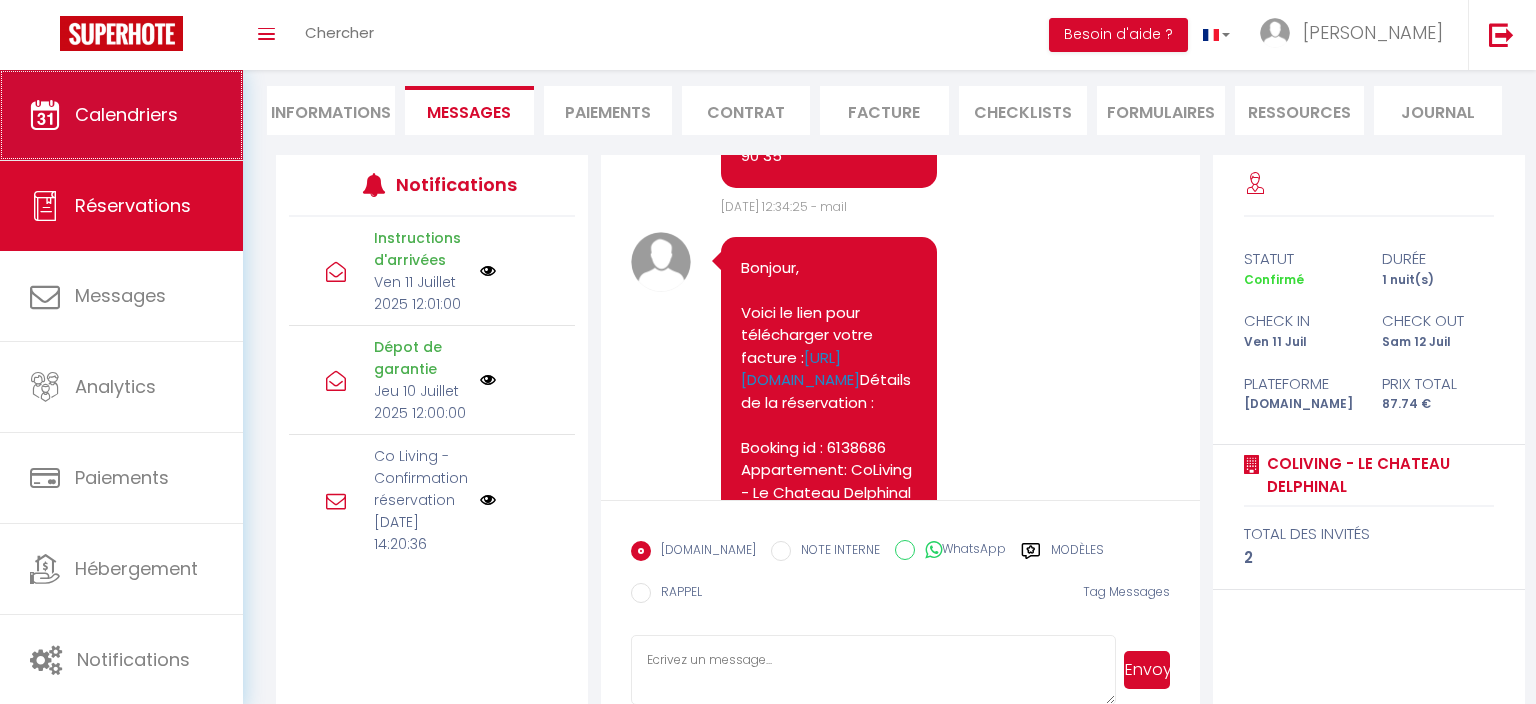 click on "Calendriers" at bounding box center [121, 115] 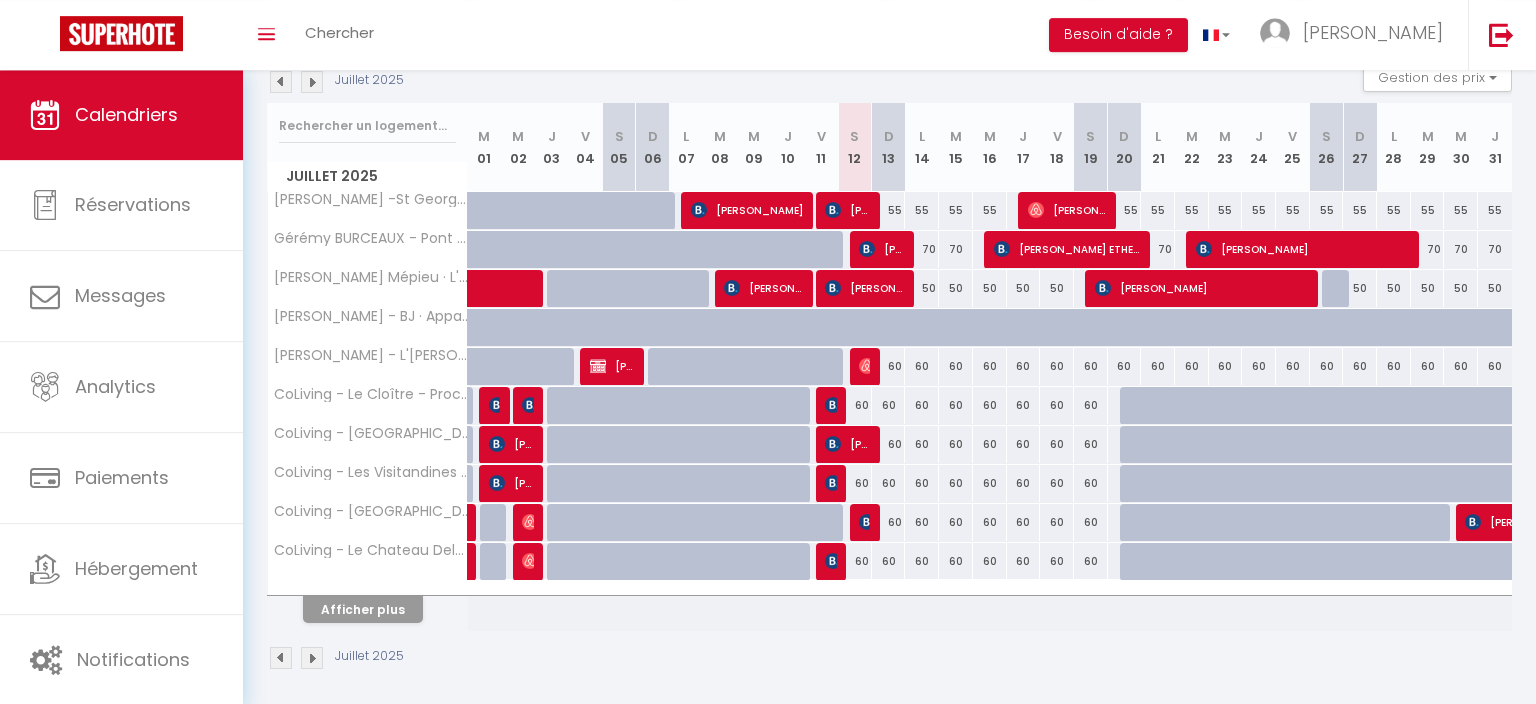 scroll, scrollTop: 230, scrollLeft: 0, axis: vertical 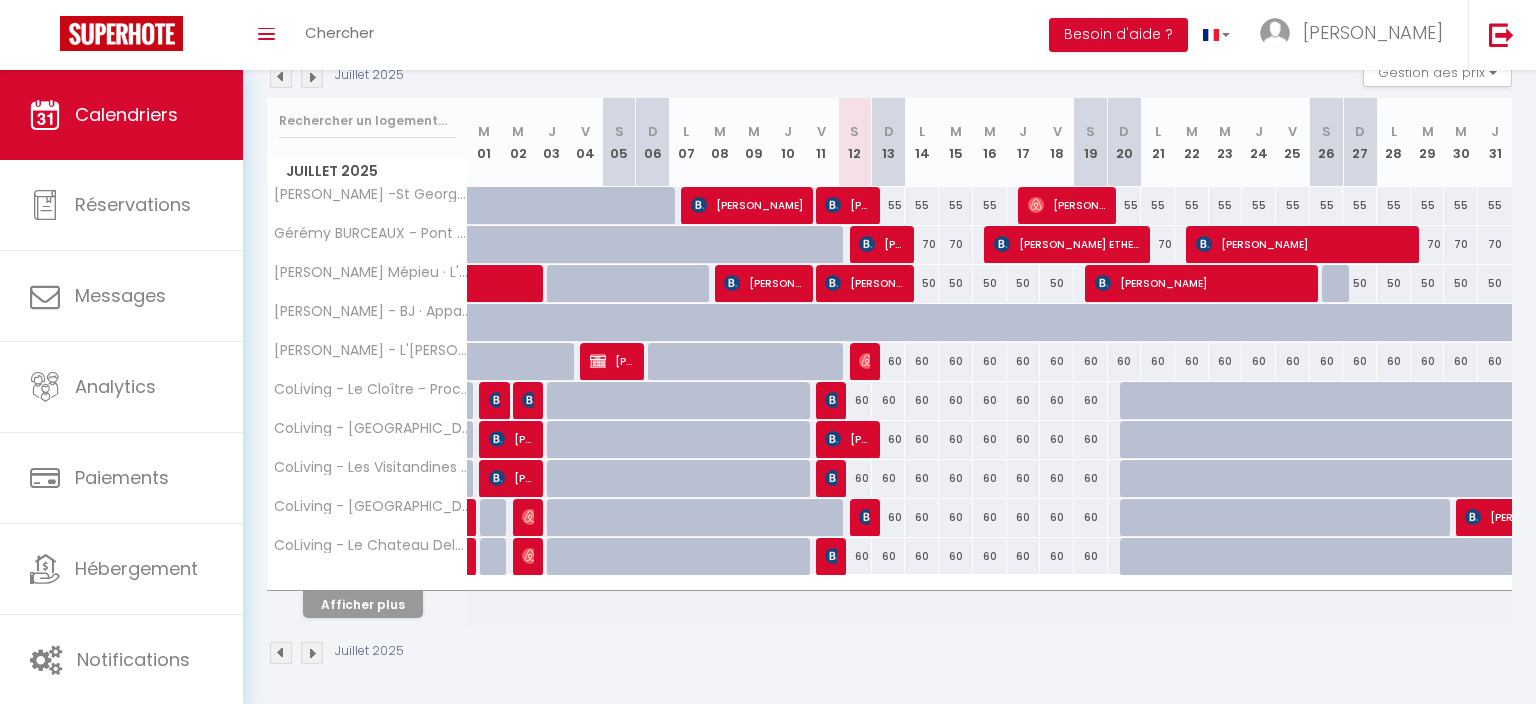 click at bounding box center (867, 517) 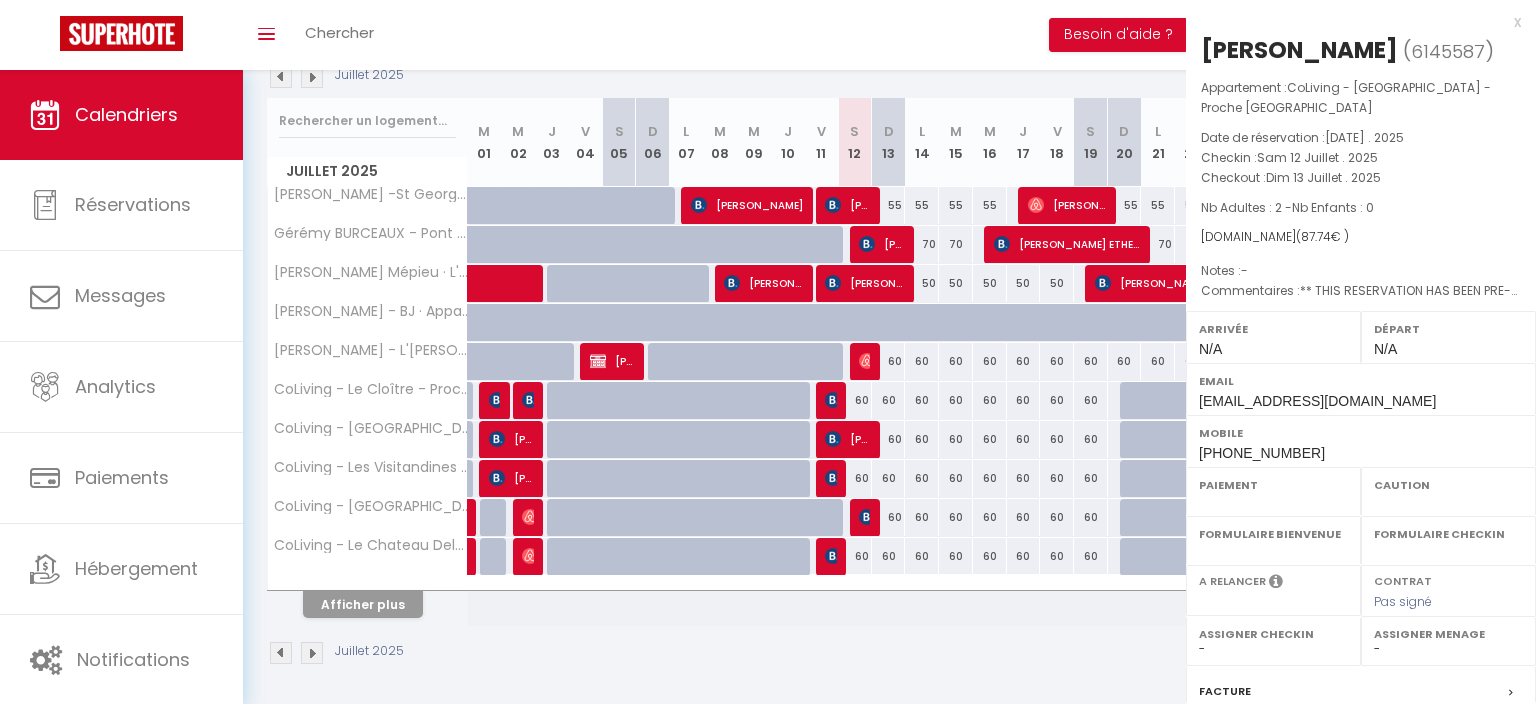 select on "OK" 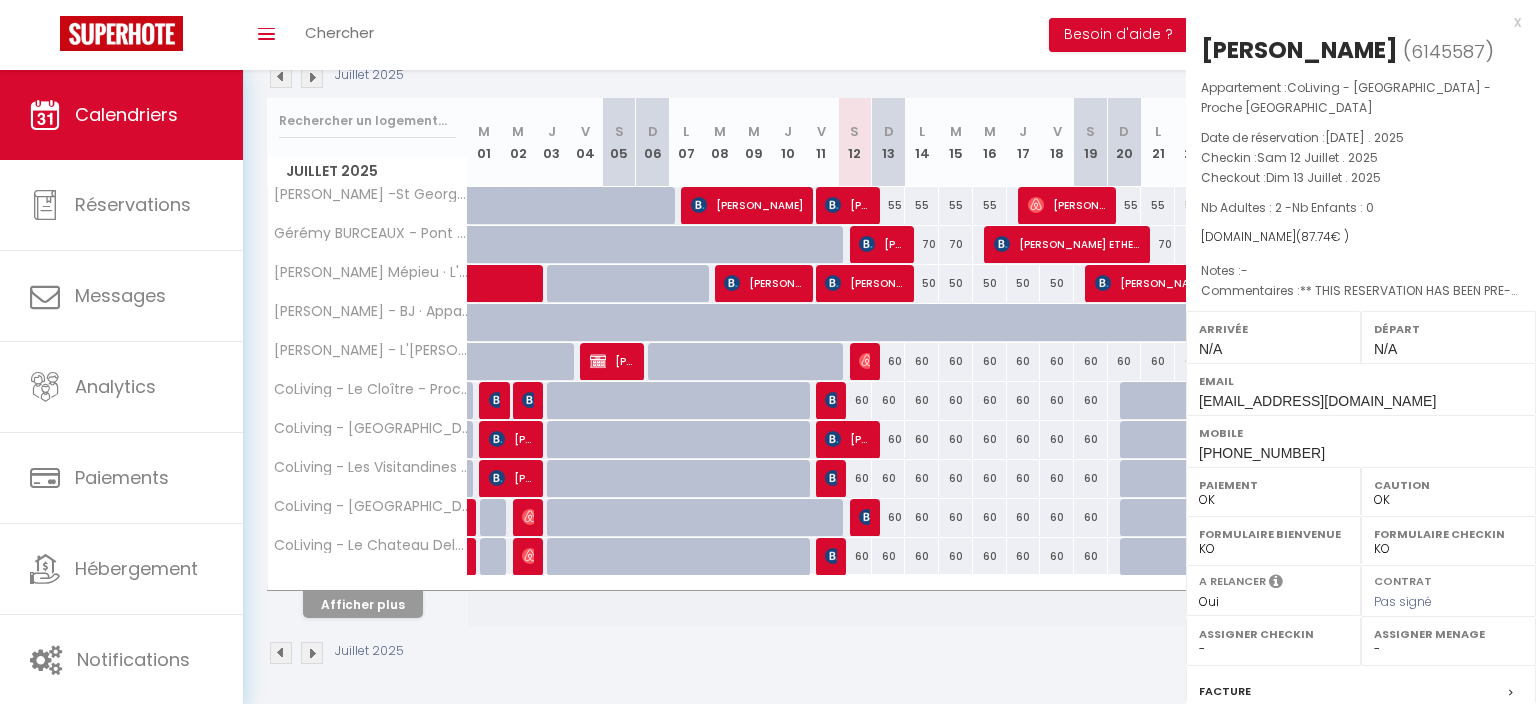 scroll, scrollTop: 225, scrollLeft: 0, axis: vertical 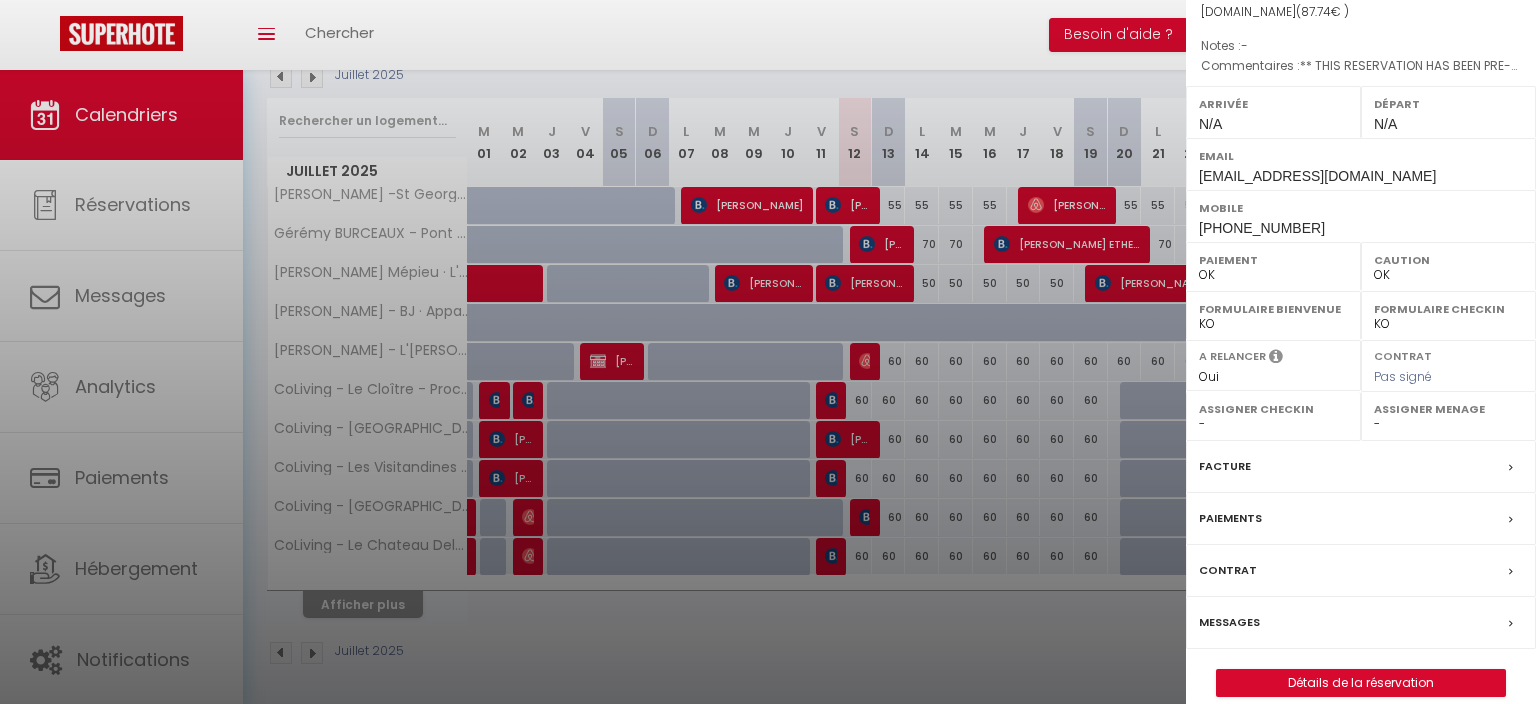 select on "42439" 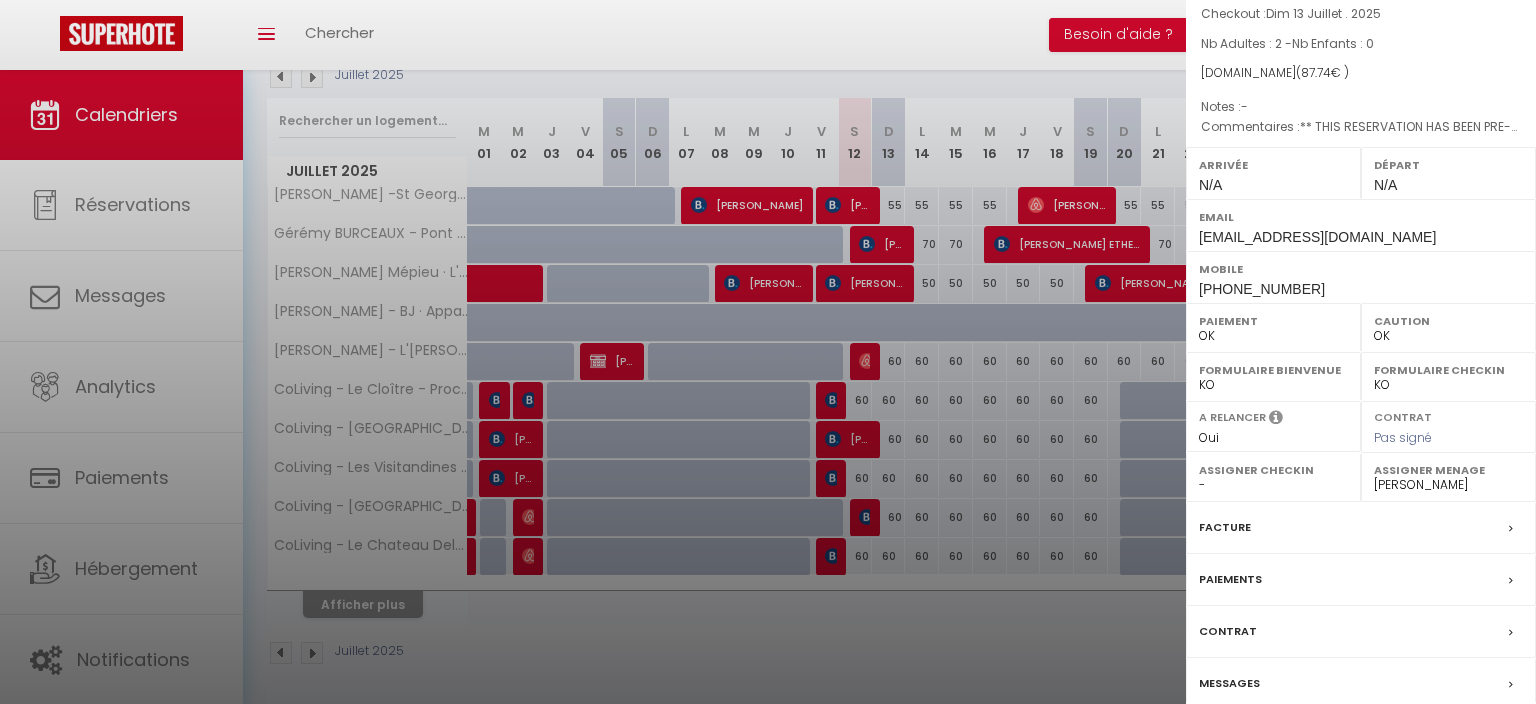 scroll, scrollTop: 245, scrollLeft: 0, axis: vertical 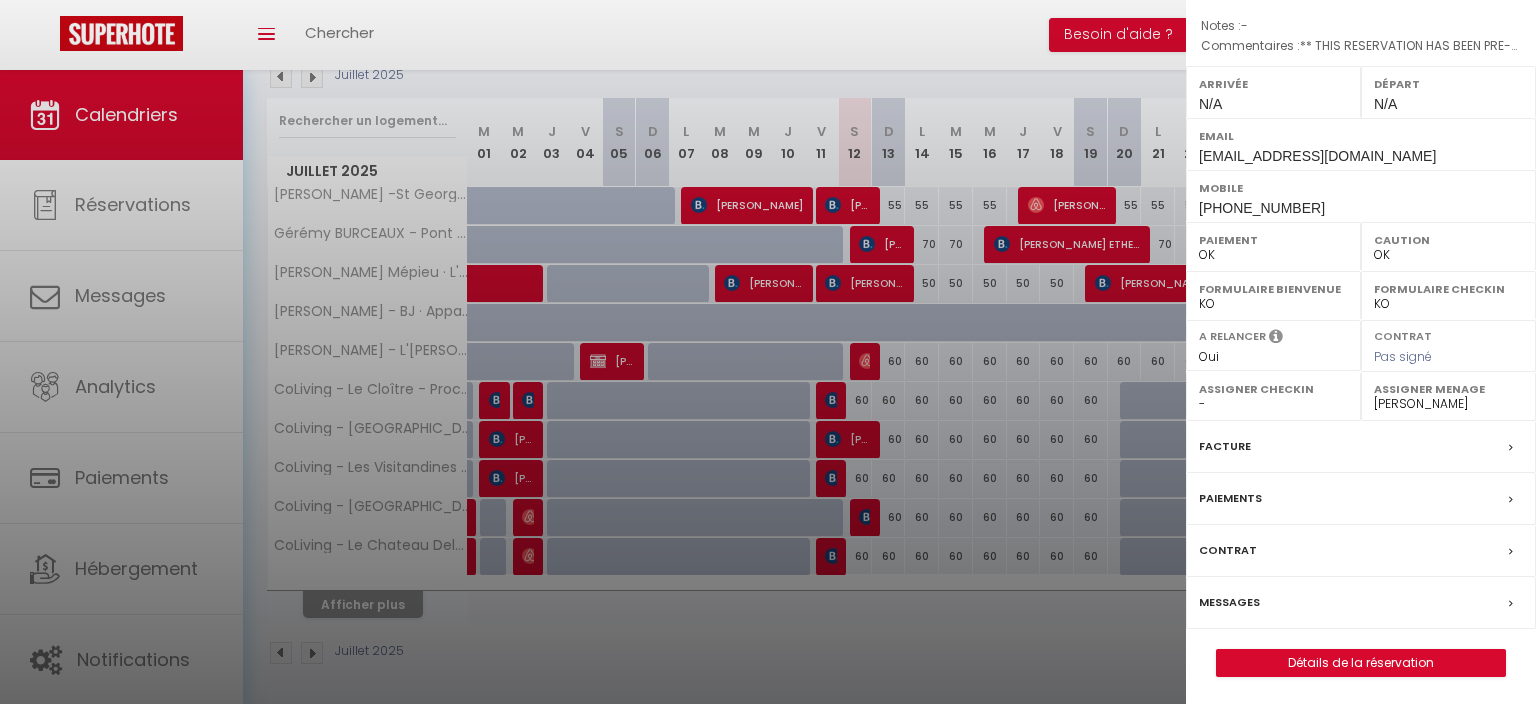 click on "Messages" at bounding box center [1229, 602] 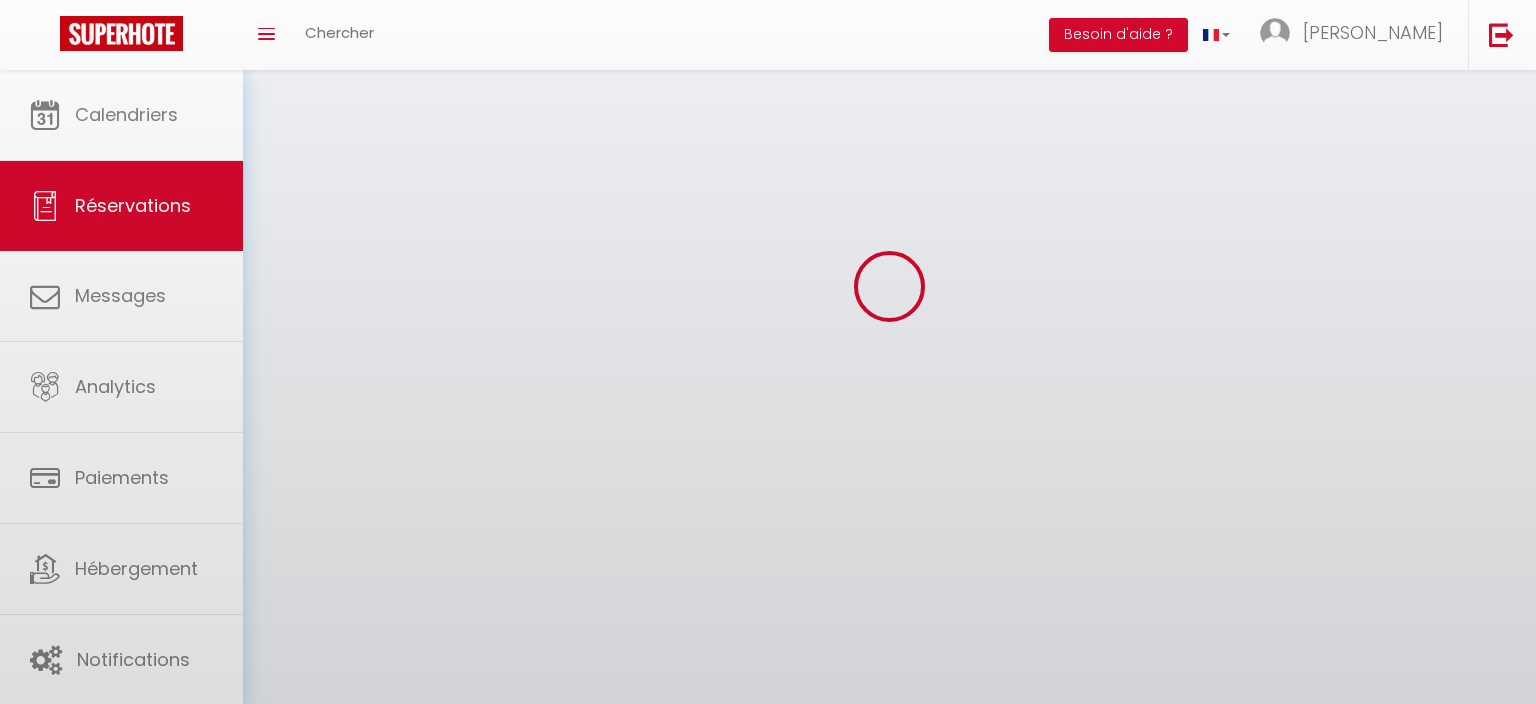 scroll, scrollTop: 0, scrollLeft: 0, axis: both 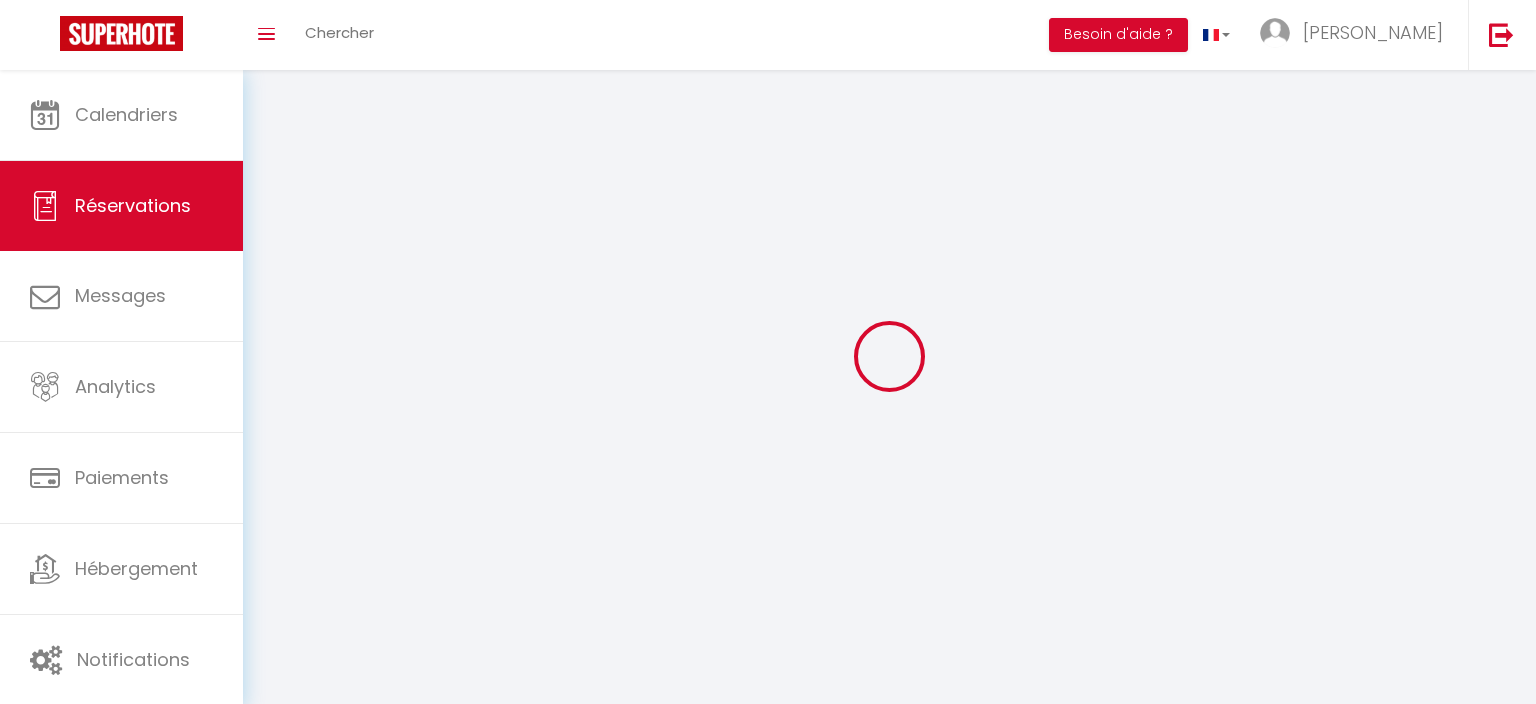 select 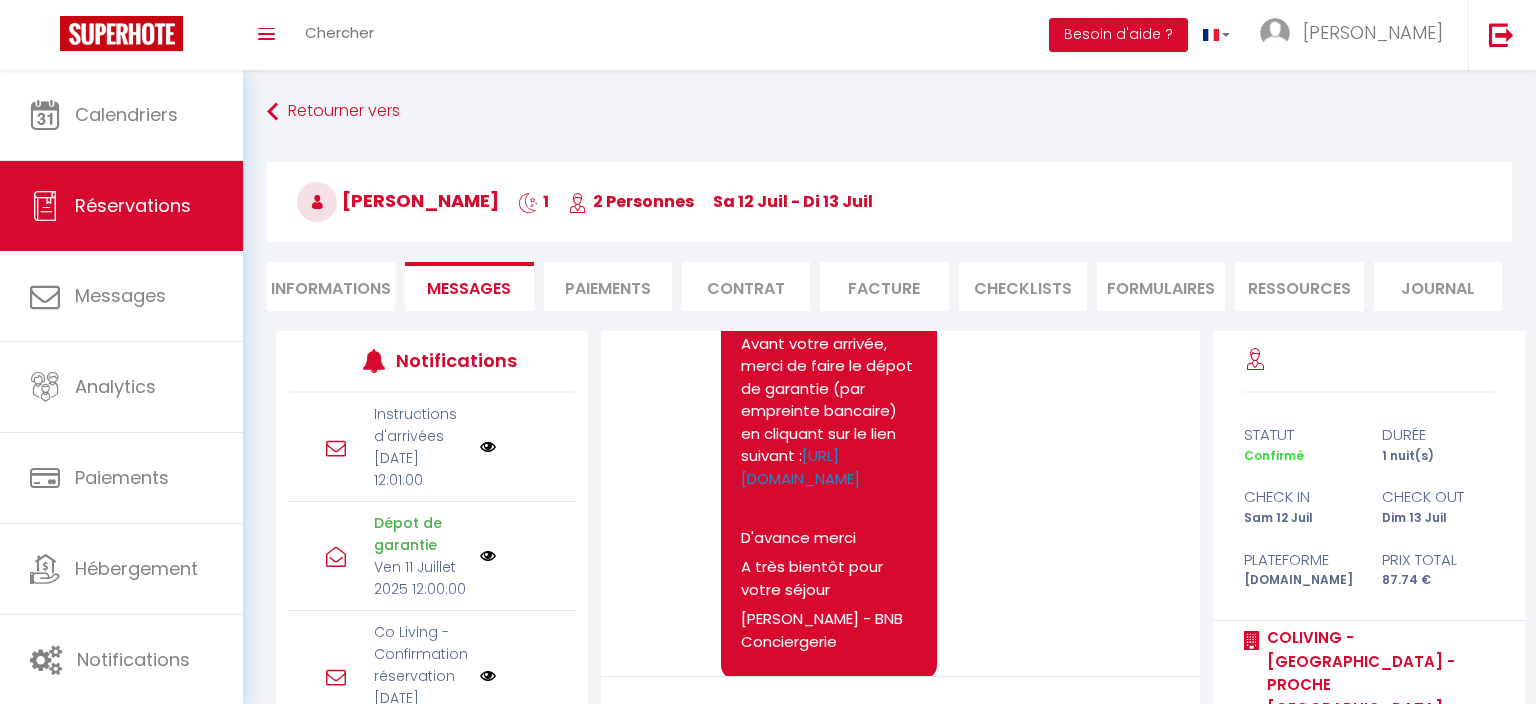 scroll, scrollTop: 298, scrollLeft: 0, axis: vertical 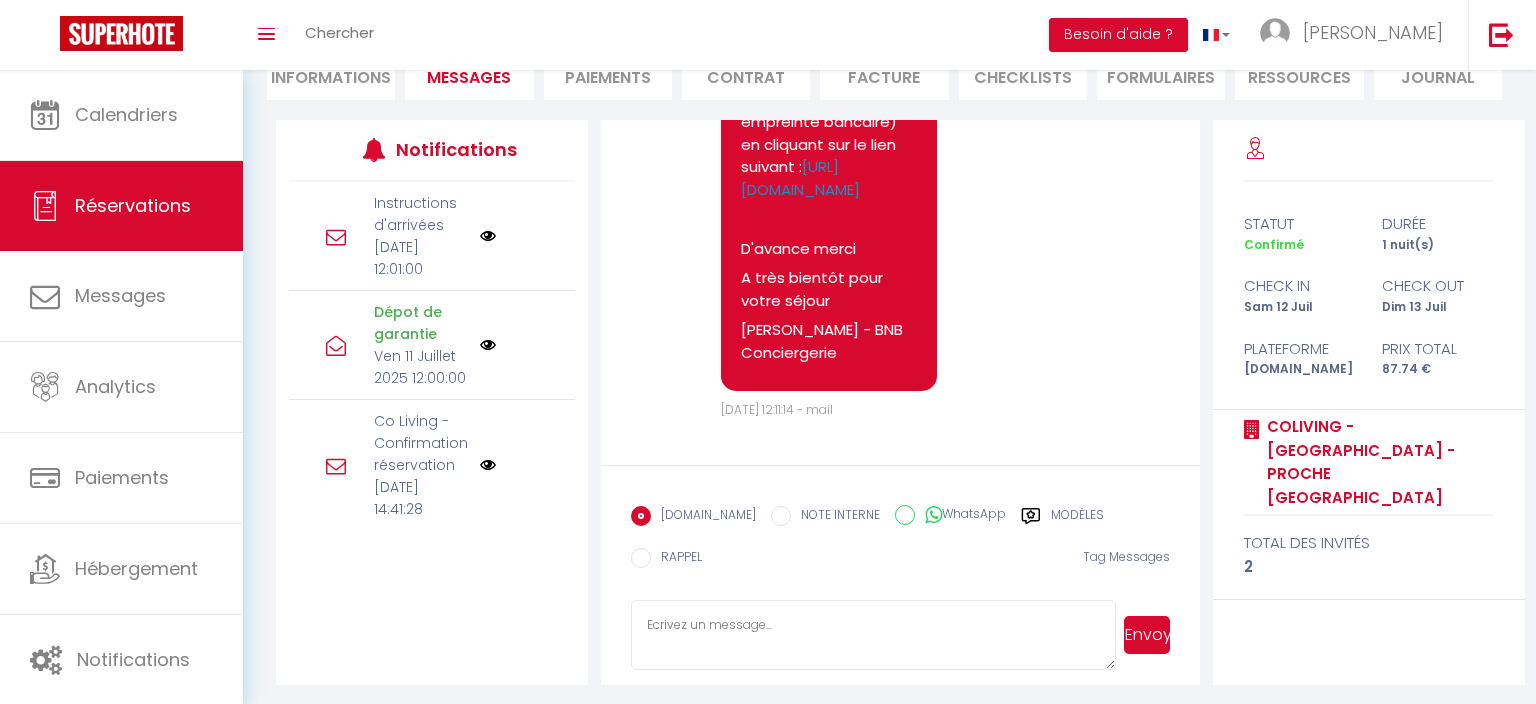 click at bounding box center [488, 236] 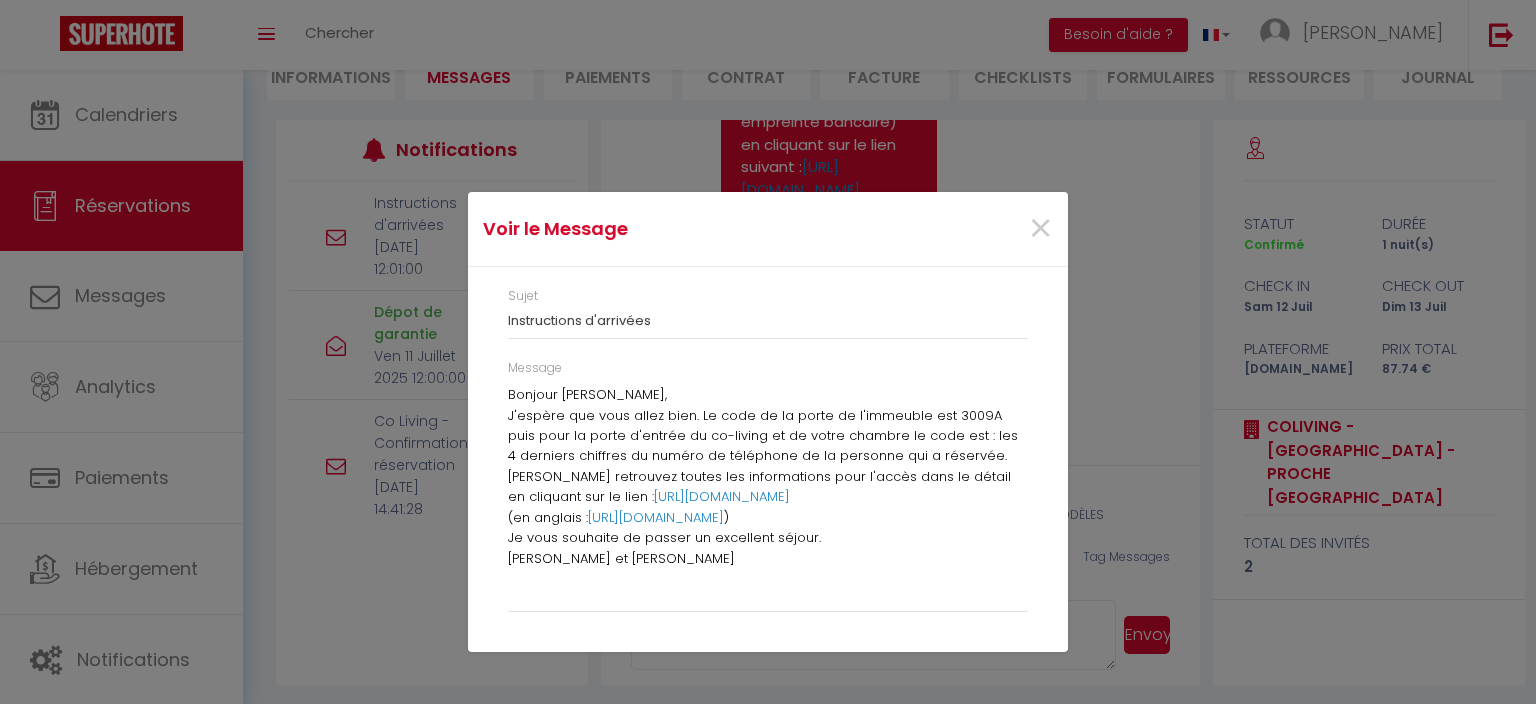 click on "J'espère que vous allez bien.
Le code de la porte de l'immeuble est 3009A puis pour la porte d'entrée du co-living et de votre chambre le code est : les 4 derniers chiffres du numéro de téléphone de la personne qui a réservée.
Vous retrouvez toutes les informations pour l'accès dans le détail en cliquant sur le lien :  https://drive.google.com/file/d/1JItVti7DL1YwPy0Rc5us2bNSgFS2xJXh/view?usp=drive_link" at bounding box center (768, 457) 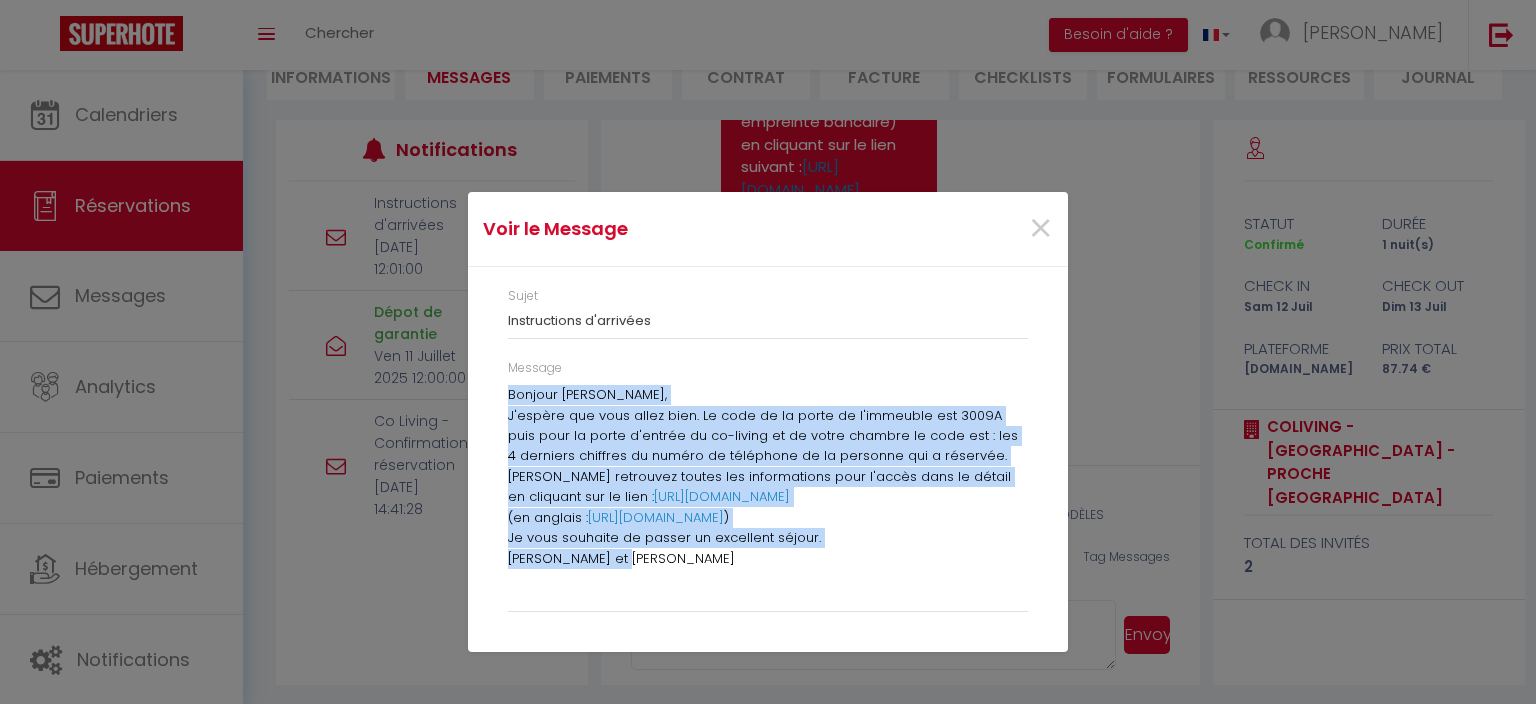scroll, scrollTop: 9, scrollLeft: 0, axis: vertical 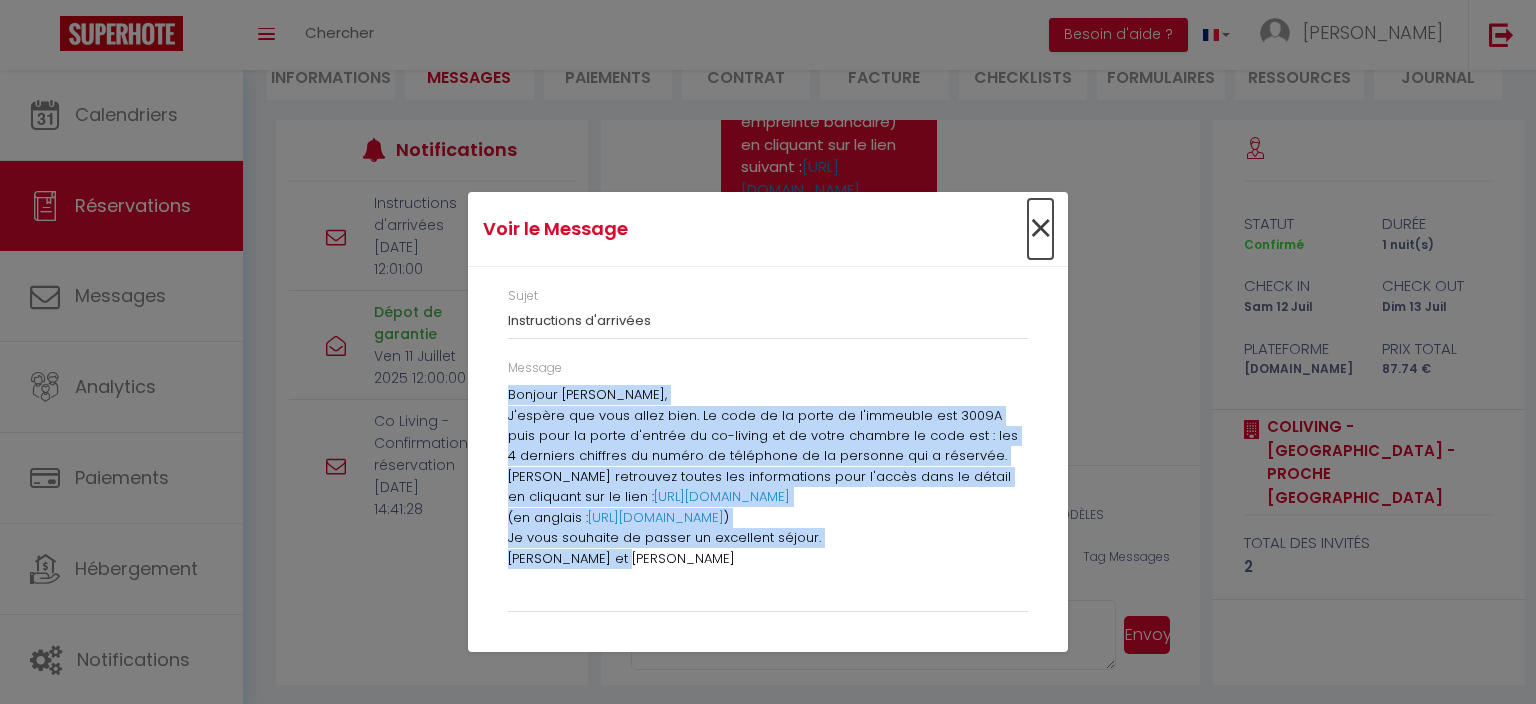 click on "×" at bounding box center [1040, 229] 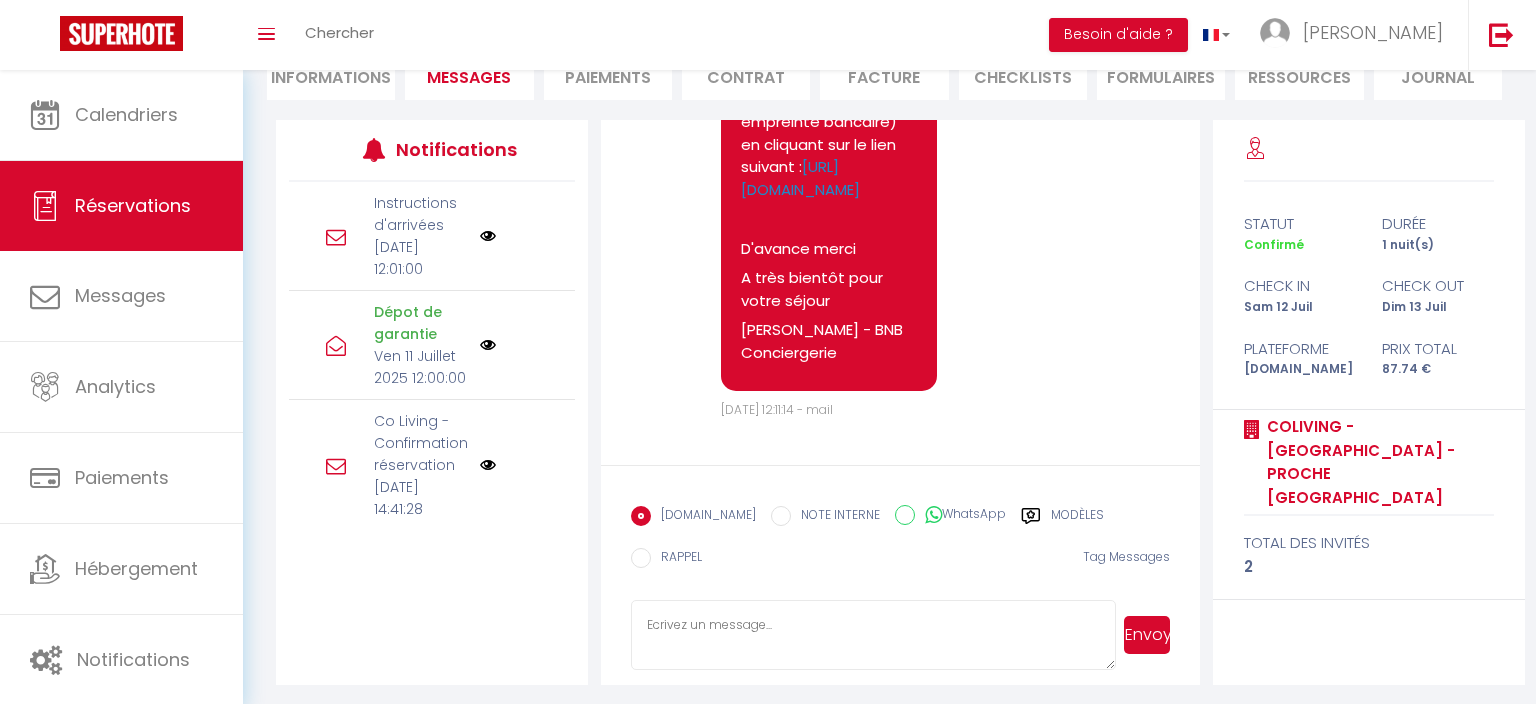 click on "Instructions d'arrivées   Sam 12 Juillet 2025 12:01:00" at bounding box center (432, 236) 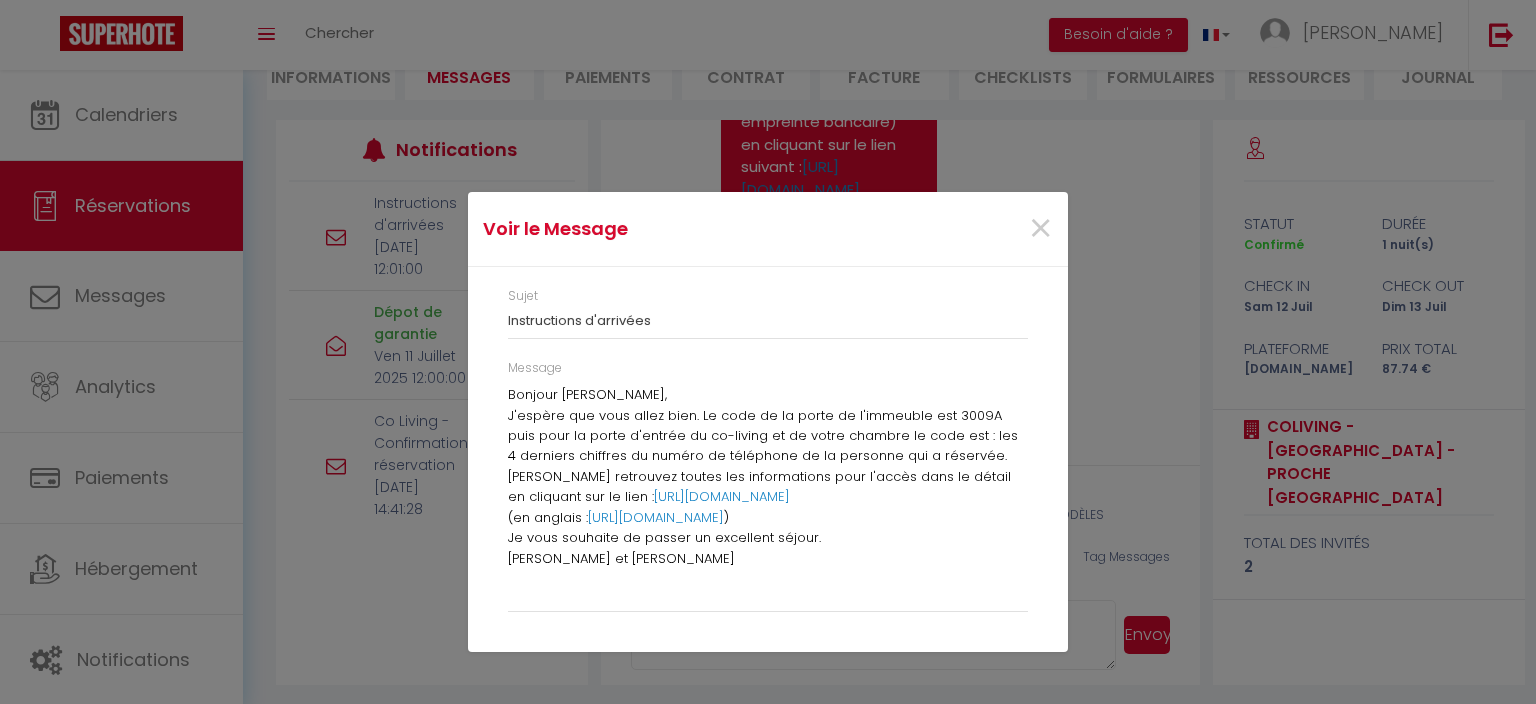 scroll, scrollTop: 9, scrollLeft: 0, axis: vertical 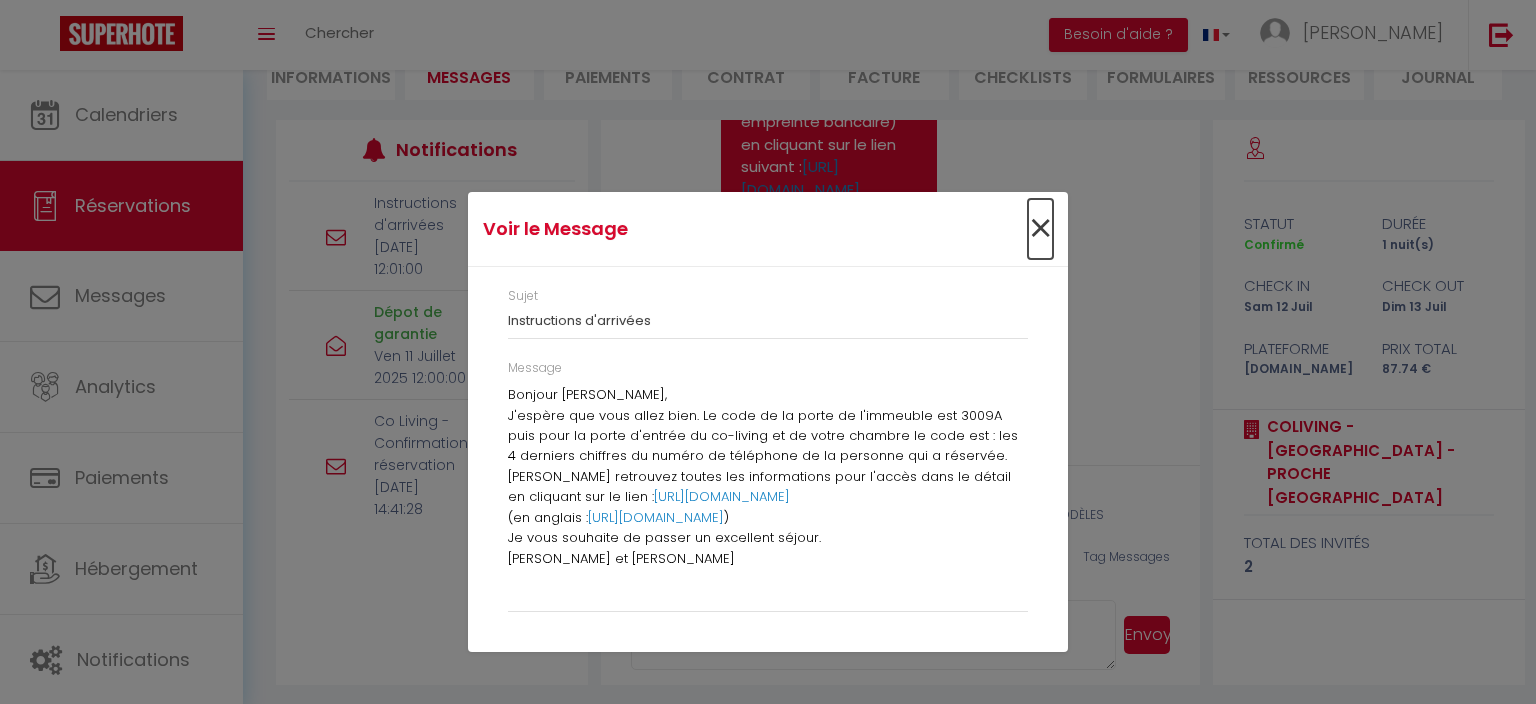 click on "×" at bounding box center [1040, 229] 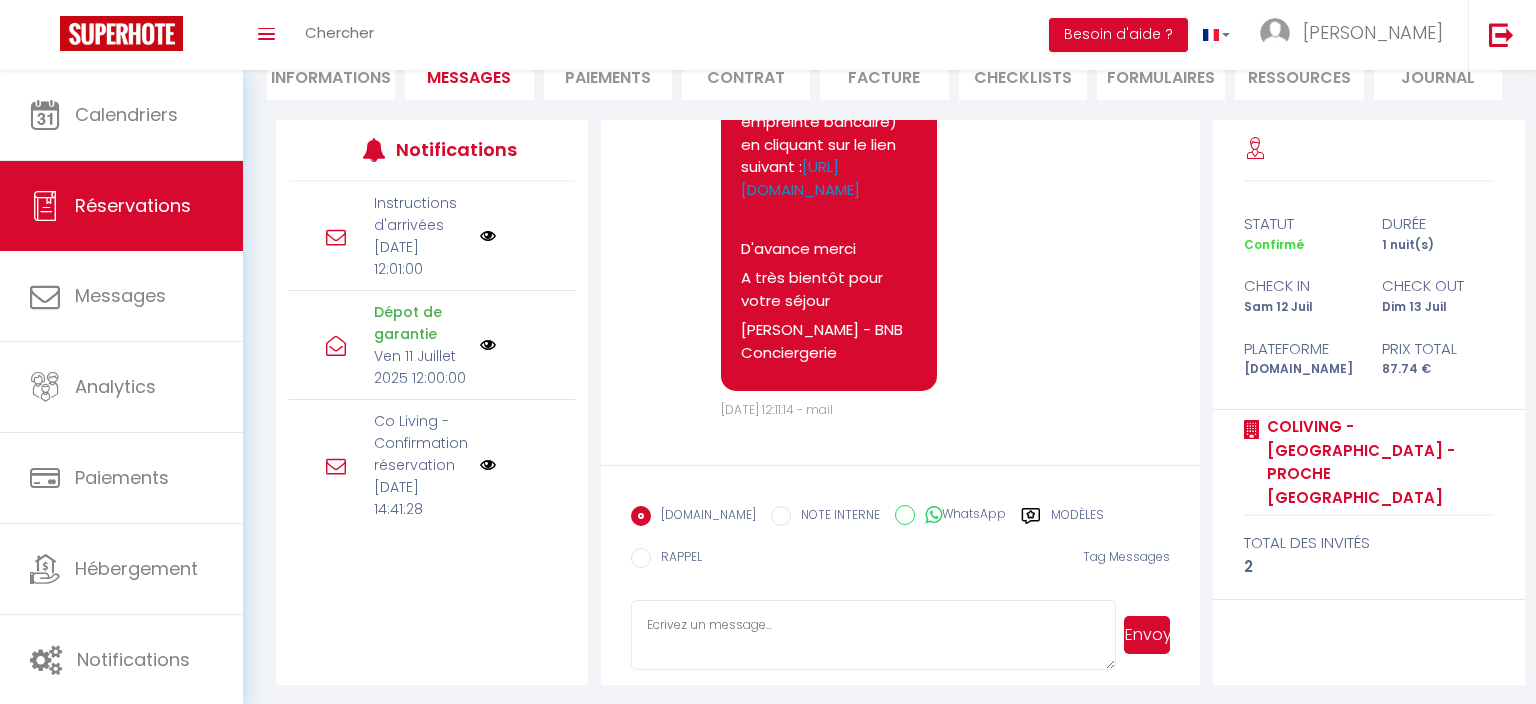 scroll, scrollTop: 0, scrollLeft: 0, axis: both 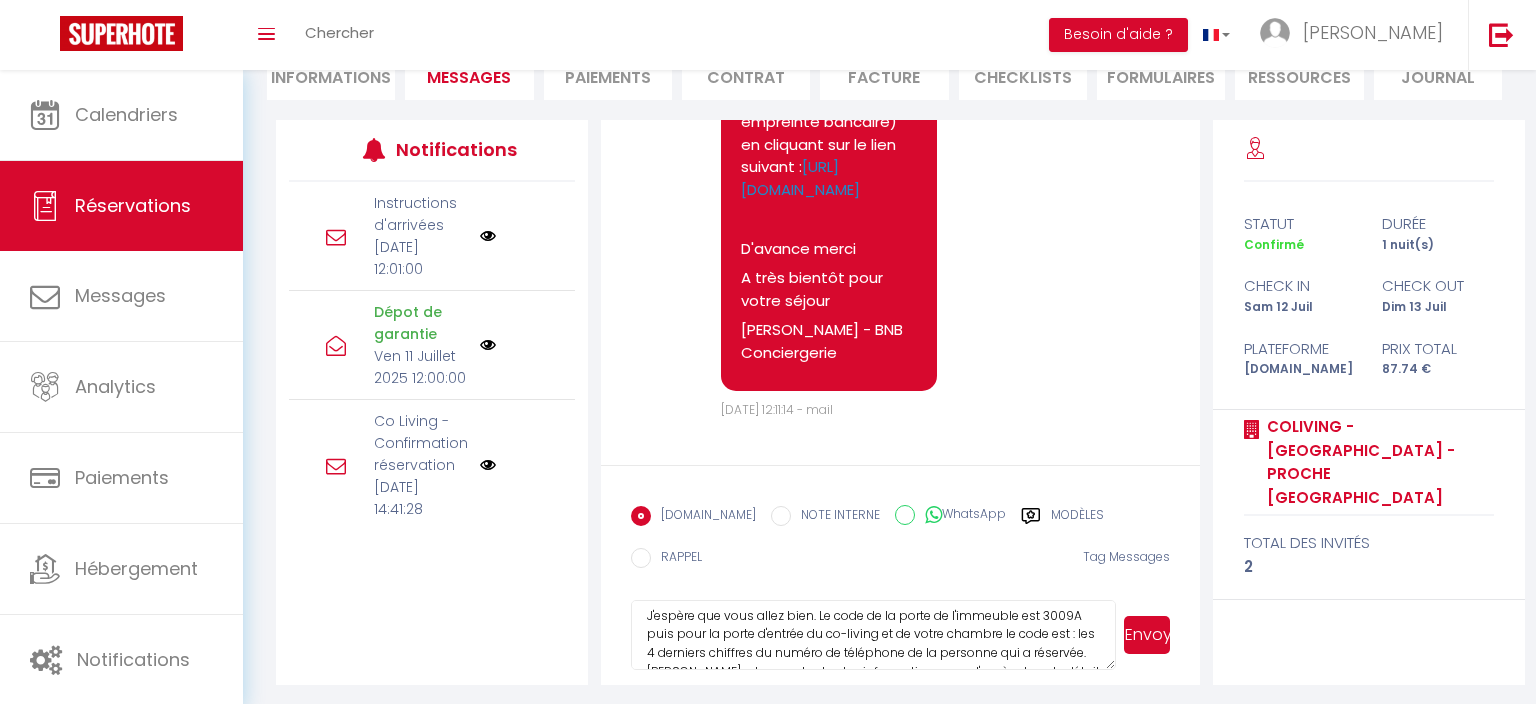 click on "Bonjour [PERSON_NAME],
J'espère que vous allez bien. Le code de la porte de l'immeuble est 3009A puis pour la porte d'entrée du co-living et de votre chambre le code est : les 4 derniers chiffres du numéro de téléphone de la personne qui a réservée. [PERSON_NAME] retrouvez toutes les informations pour l'accès dans le détail en cliquant sur le lien : [URL][DOMAIN_NAME]
(en anglais : [URL][DOMAIN_NAME])
Je vous souhaite de passer un excellent séjour.
[PERSON_NAME] et [PERSON_NAME]" at bounding box center (873, 635) 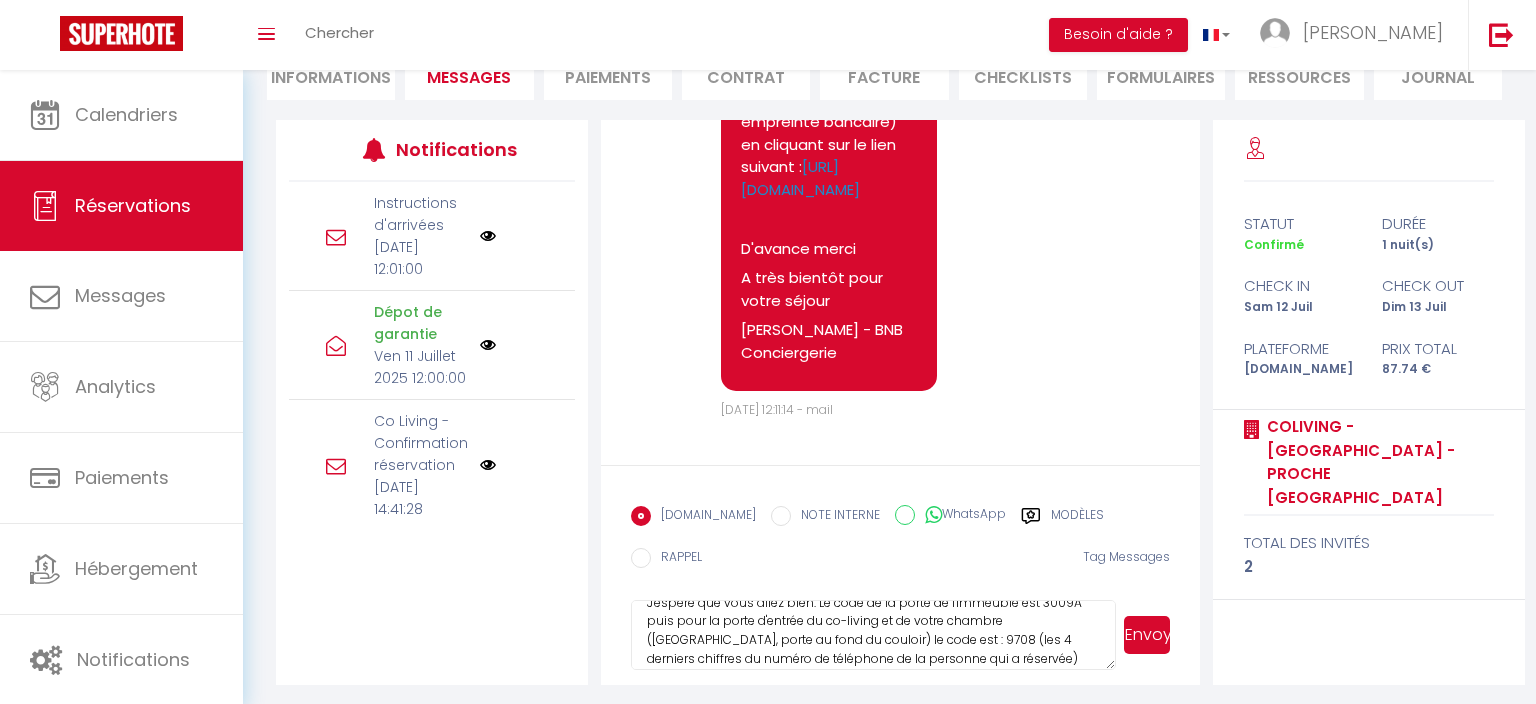 scroll, scrollTop: 78, scrollLeft: 0, axis: vertical 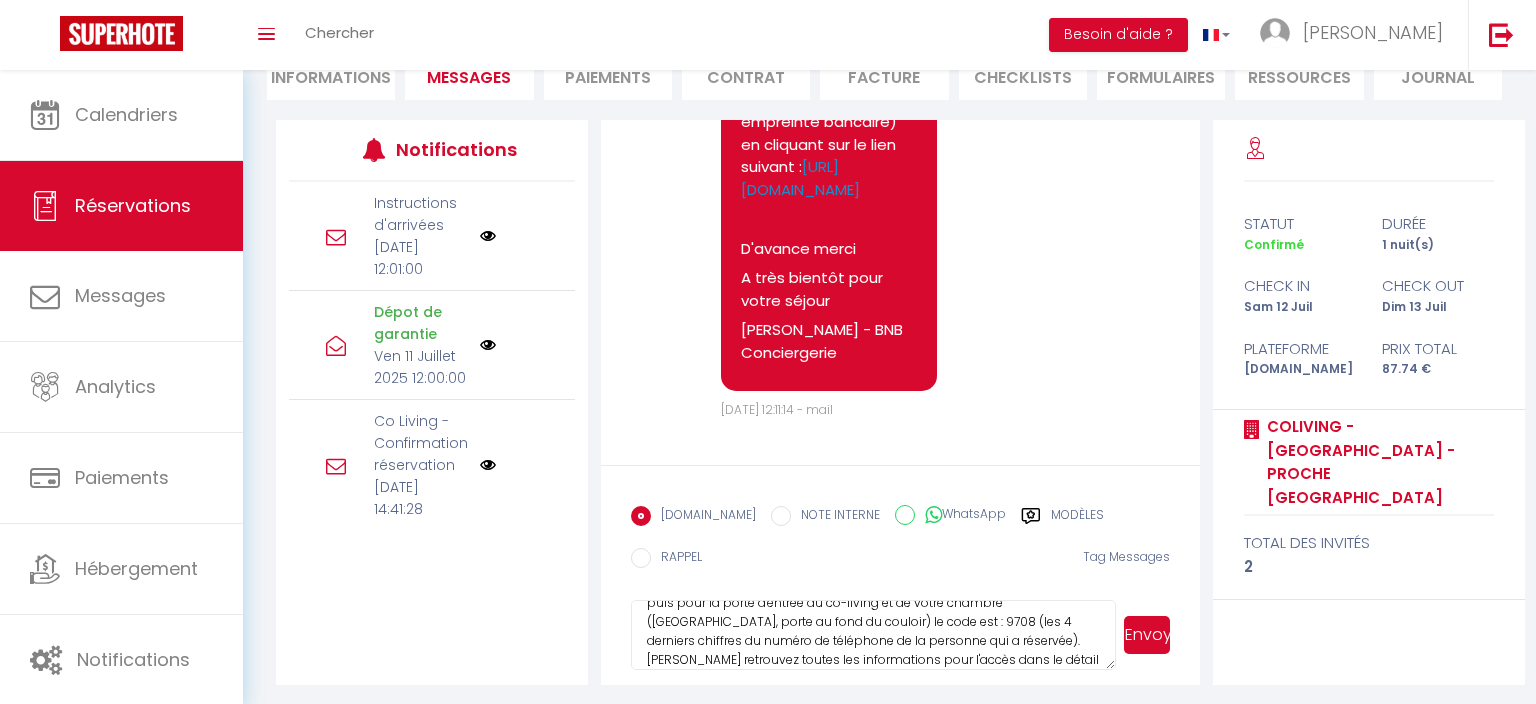 type on "Bonjour Magdalena,
J'espère que vous allez bien. Le code de la porte de l'immeuble est 3009A puis pour la porte d'entrée du co-living et de votre chambre (Place de la Poype, porte au fond du couloir) le code est : 9708 (les 4 derniers chiffres du numéro de téléphone de la personne qui a réservée). Vous retrouvez toutes les informations pour l'accès dans le détail en cliquant sur le lien : https://drive.google.com/file/d/1JItVti7DL1YwPy0Rc5us2bNSgFS2xJXh/view?usp=drive_link
(en anglais : https://drive.google.com/file/d/1JBL9B-2B3tvyhai65WYbmzJyXa0ClnWw/view?usp=drive_link)
Je vous souhaite de passer un excellent séjour.
Marie et Claudie" 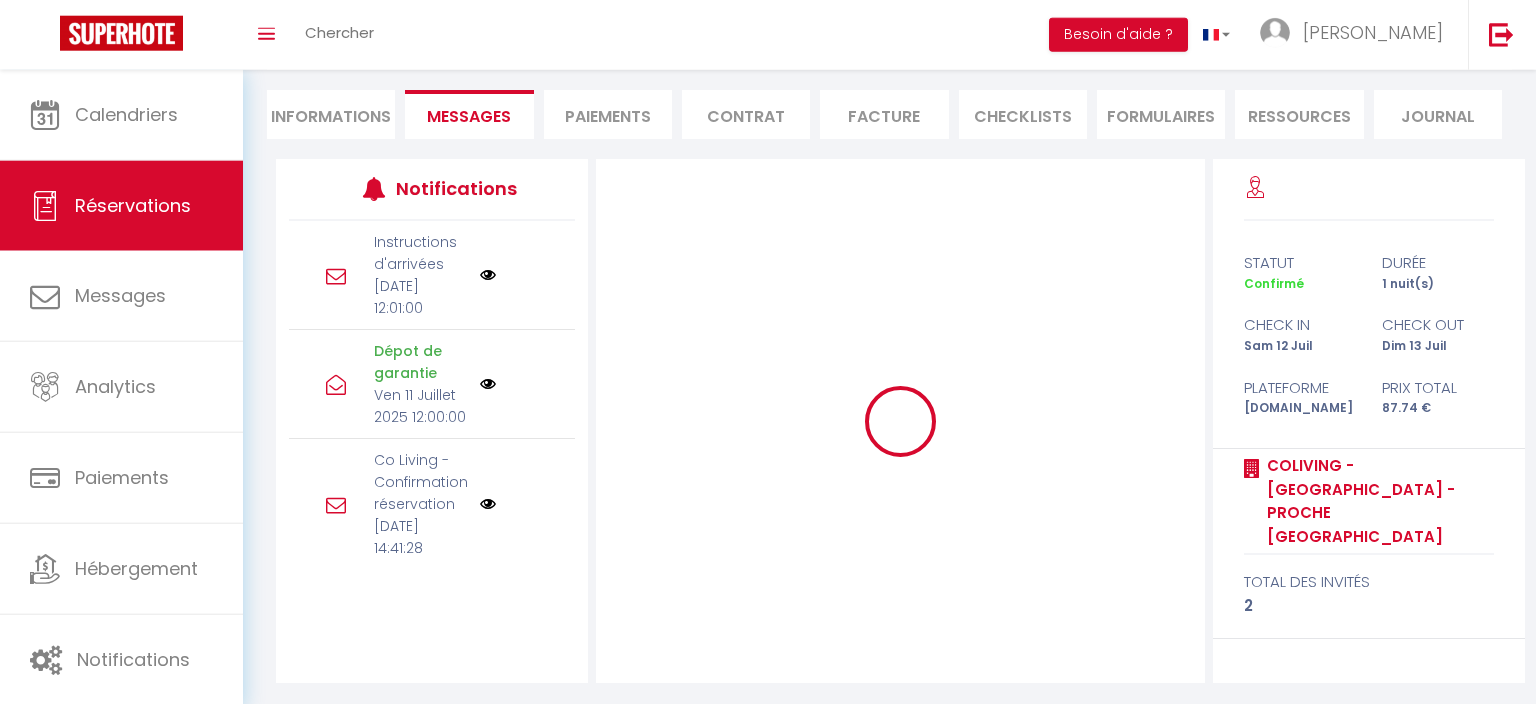scroll, scrollTop: 175, scrollLeft: 0, axis: vertical 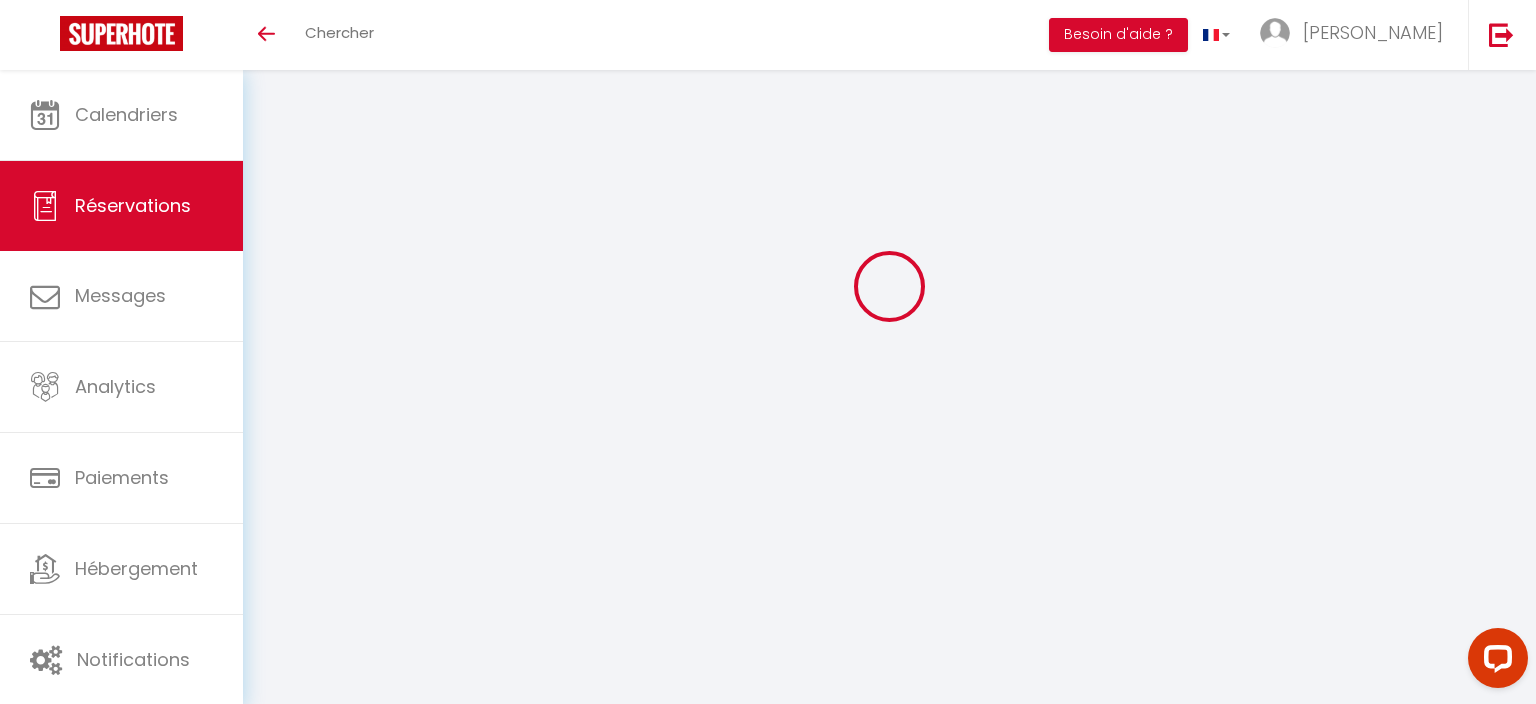 select 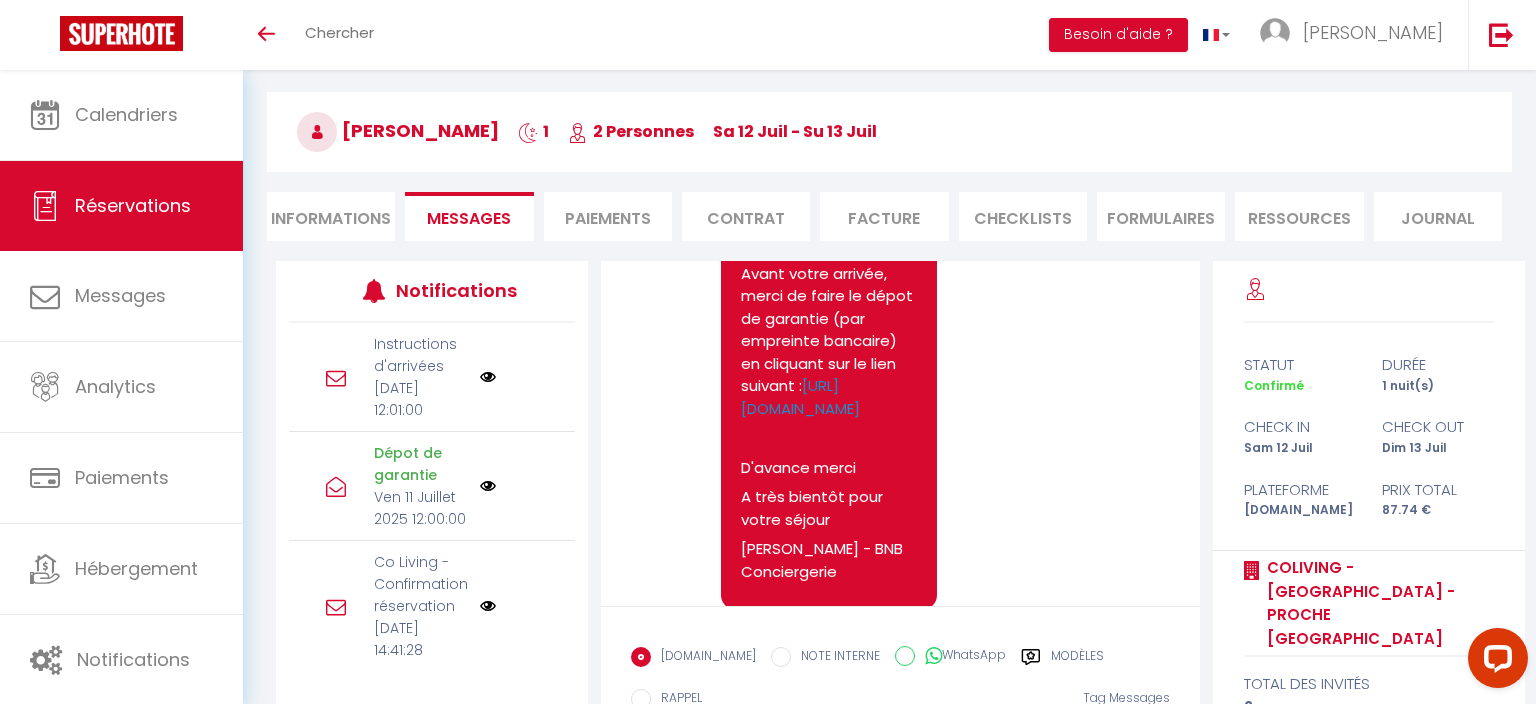 scroll, scrollTop: 298, scrollLeft: 0, axis: vertical 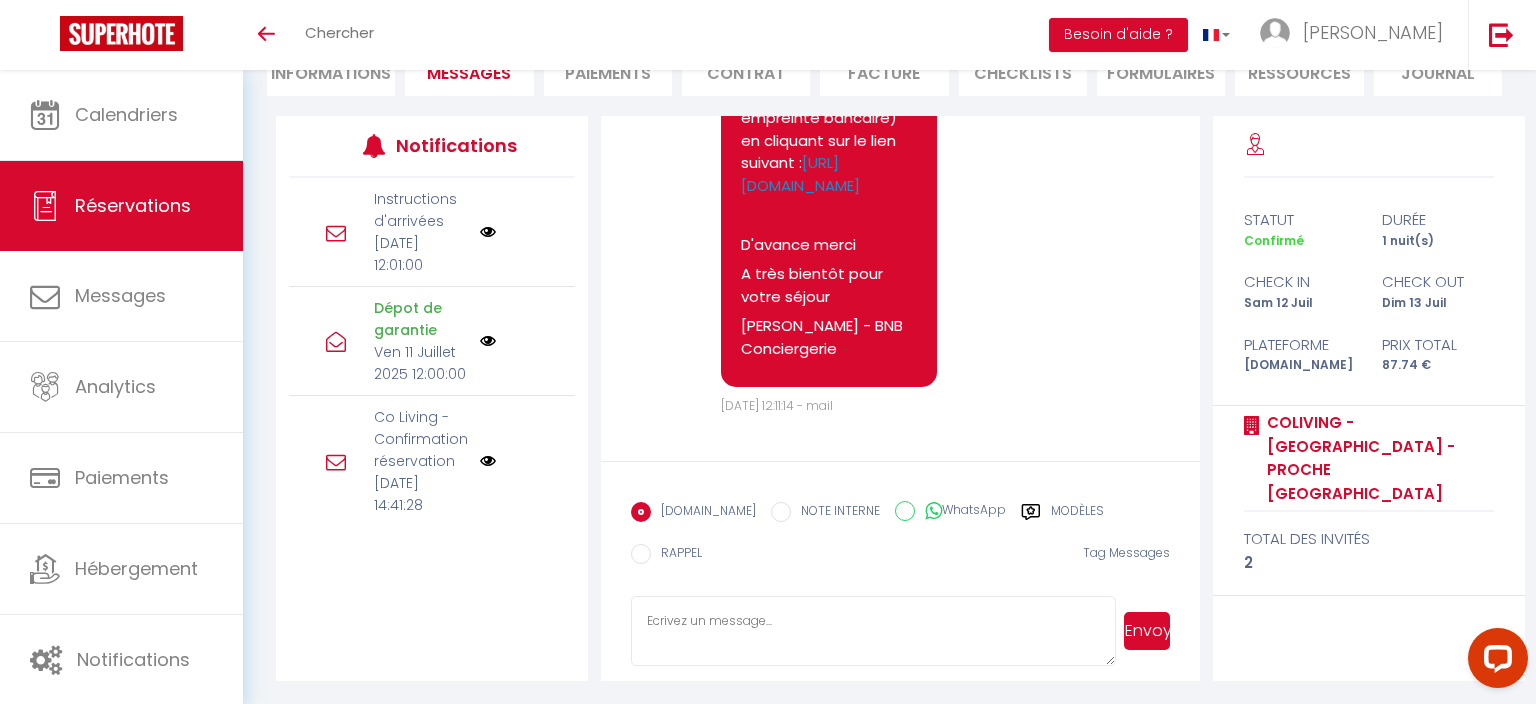 click at bounding box center [873, 631] 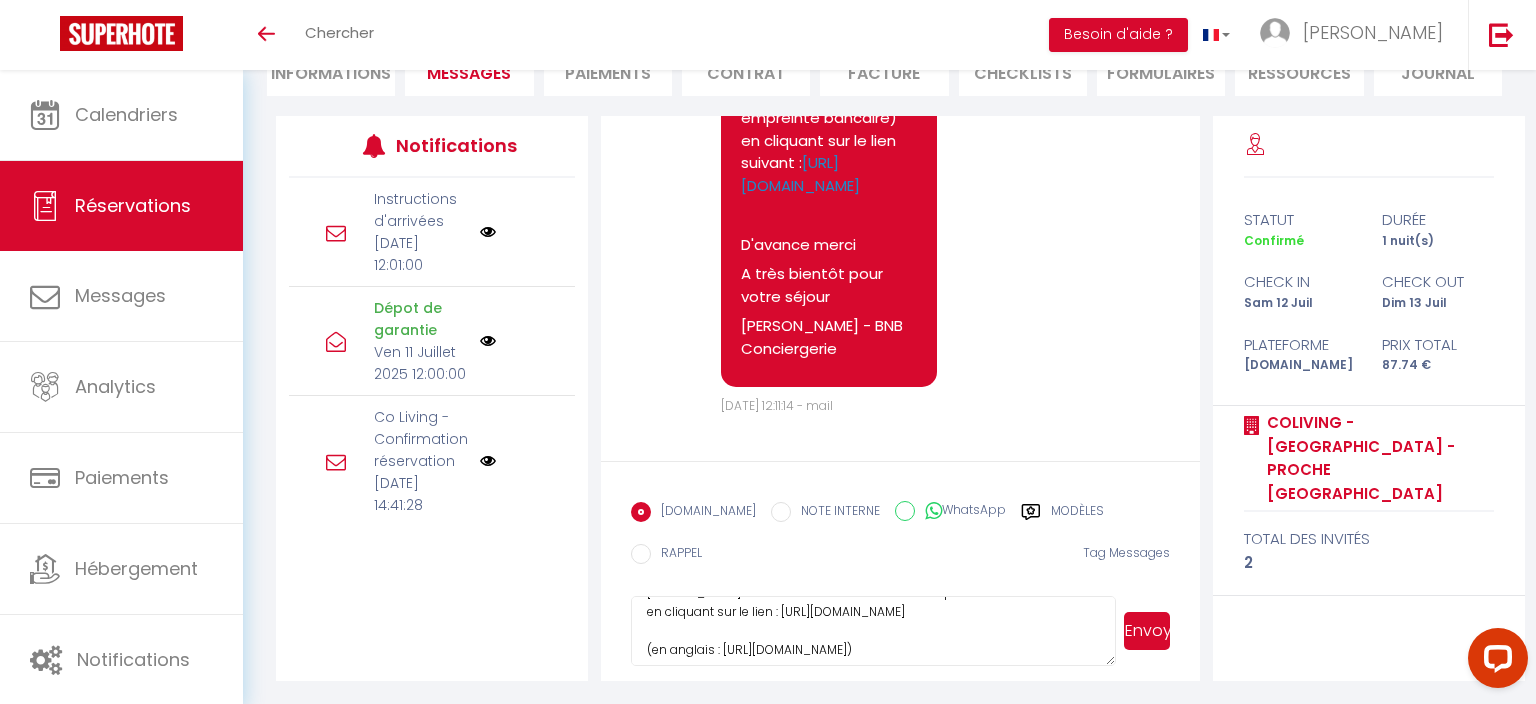 scroll, scrollTop: 61, scrollLeft: 0, axis: vertical 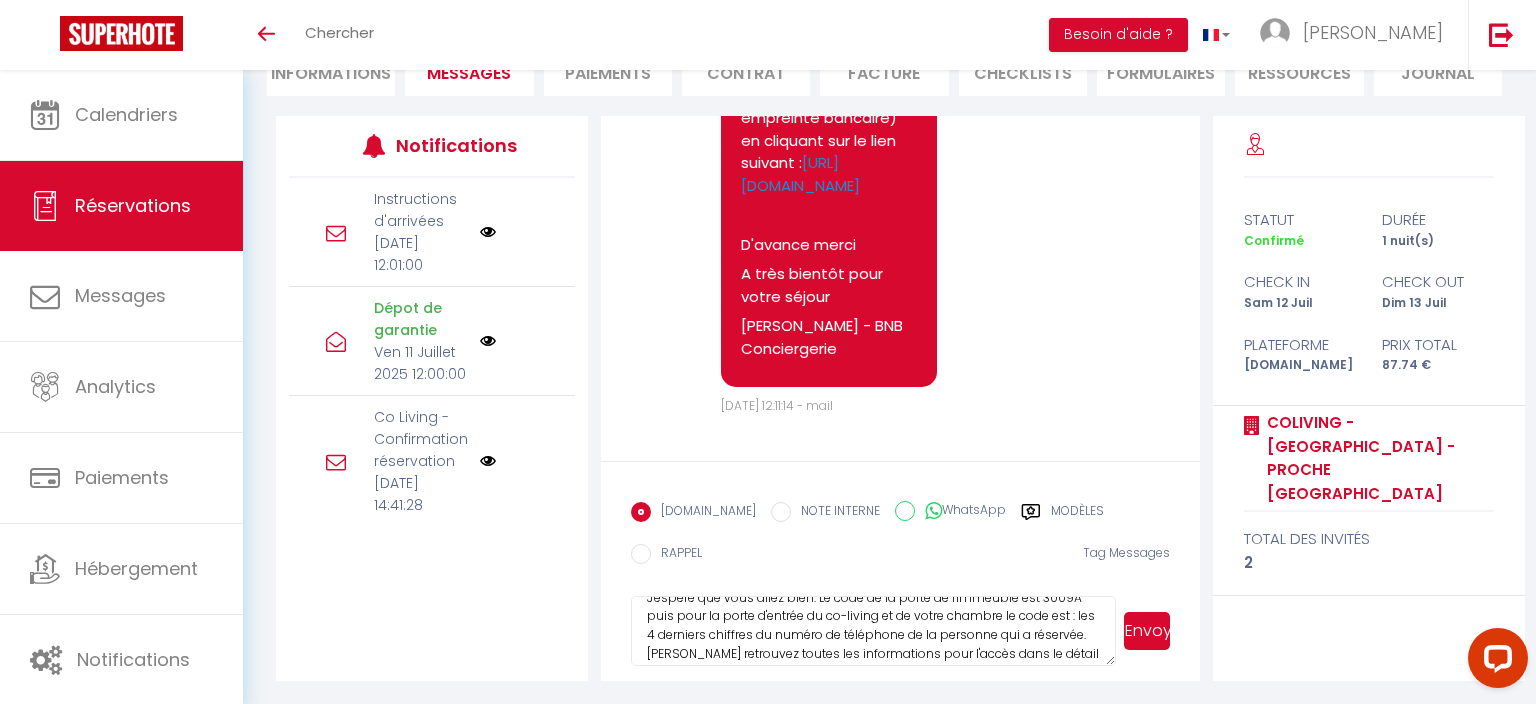 click on "Bonjour [PERSON_NAME],
J'espère que vous allez bien. Le code de la porte de l'immeuble est 3009A puis pour la porte d'entrée du co-living et de votre chambre le code est : les 4 derniers chiffres du numéro de téléphone de la personne qui a réservée. [PERSON_NAME] retrouvez toutes les informations pour l'accès dans le détail en cliquant sur le lien : [URL][DOMAIN_NAME]
(en anglais : [URL][DOMAIN_NAME])
Je vous souhaite de passer un excellent séjour.
[PERSON_NAME] et [PERSON_NAME]" at bounding box center [873, 631] 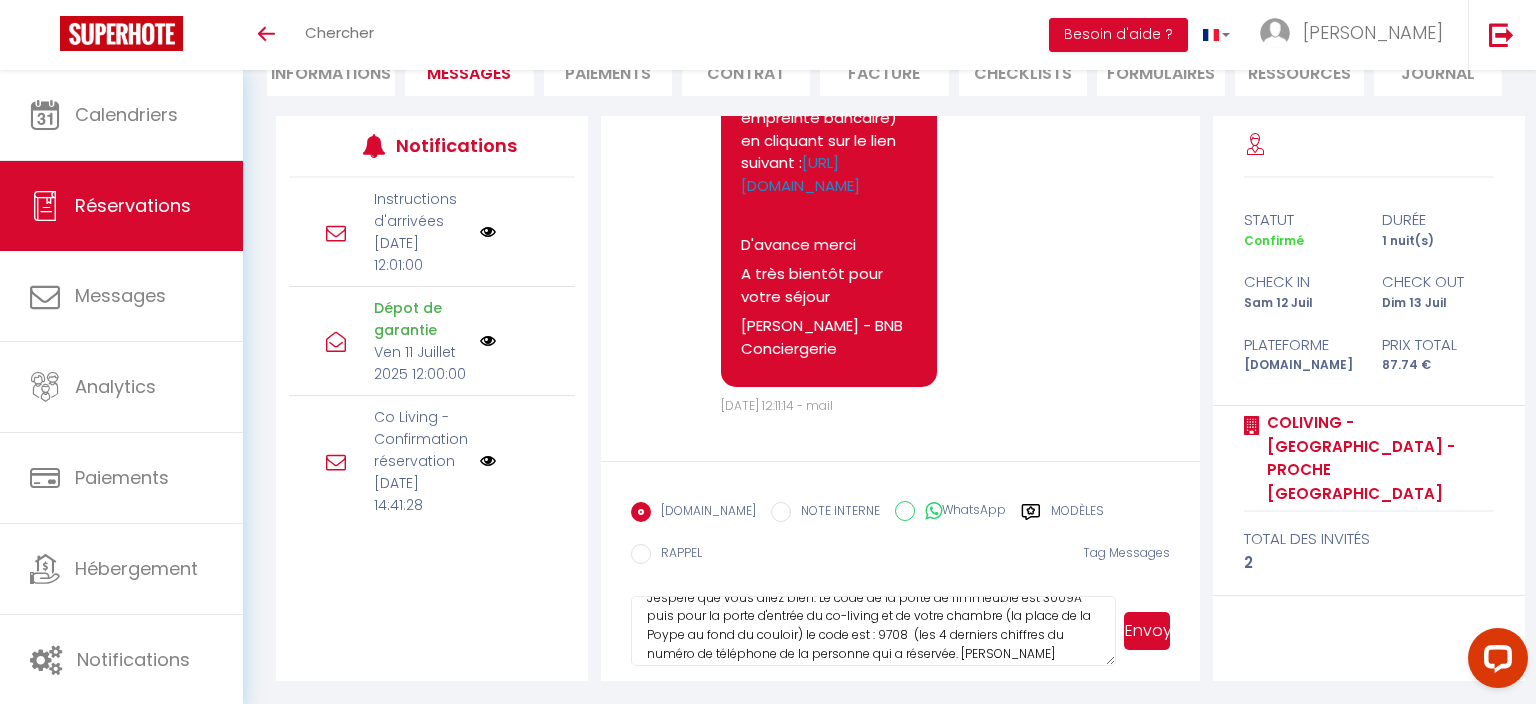 click on "Bonjour [PERSON_NAME],
J'espère que vous allez bien. Le code de la porte de l'immeuble est 3009A puis pour la porte d'entrée du co-living et de votre chambre (la place de la Poype au fond du couloir) le code est : 9708  (les 4 derniers chiffres du numéro de téléphone de la personne qui a réservée. [PERSON_NAME] retrouvez toutes les informations pour l'accès dans le détail en cliquant sur le lien : [URL][DOMAIN_NAME]
(en anglais : [URL][DOMAIN_NAME])
Je vous souhaite de passer un excellent séjour.
[PERSON_NAME] et [PERSON_NAME]" at bounding box center [873, 631] 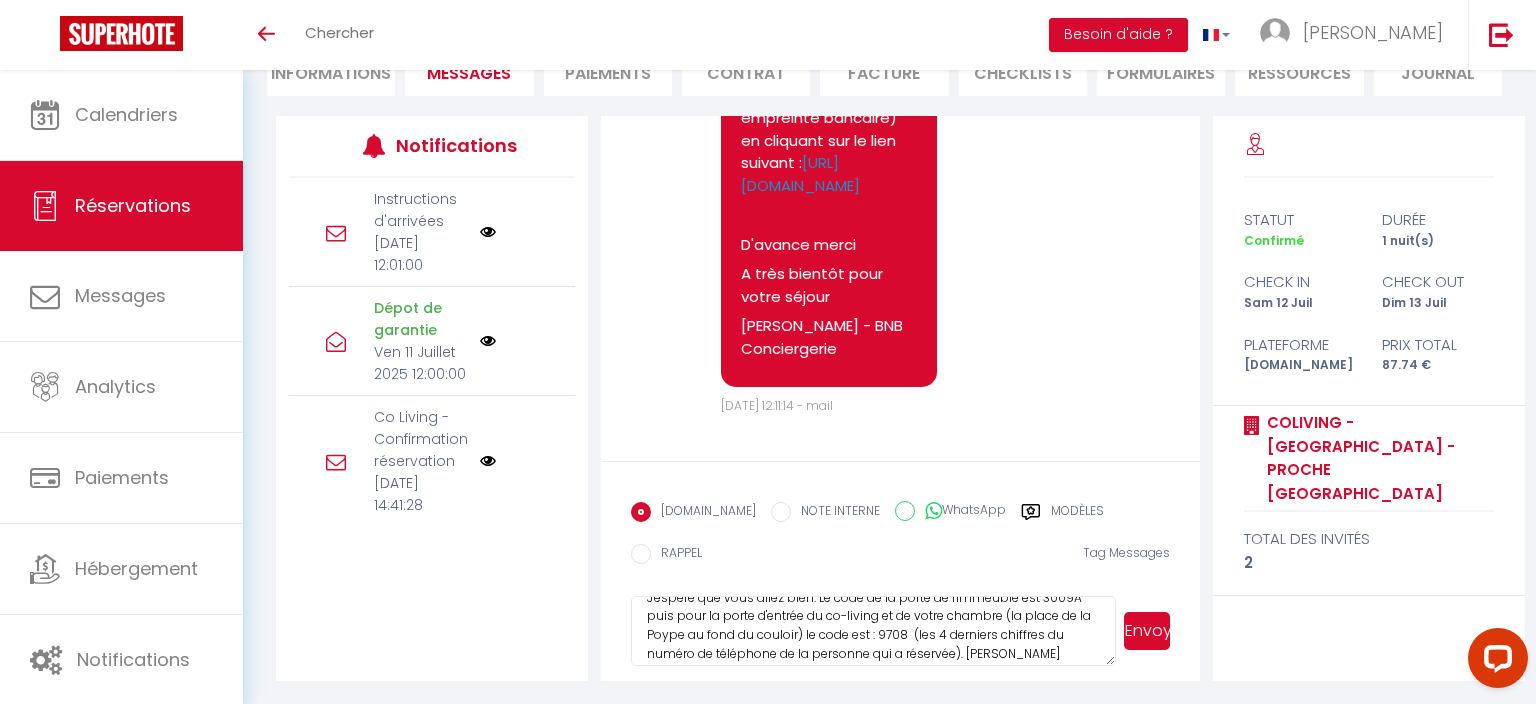 type on "Bonjour [PERSON_NAME],
J'espère que vous allez bien. Le code de la porte de l'immeuble est 3009A puis pour la porte d'entrée du co-living et de votre chambre (la place de la Poype au fond du couloir) le code est : 9708  (les 4 derniers chiffres du numéro de téléphone de la personne qui a réservée). [PERSON_NAME] retrouvez toutes les informations pour l'accès dans le détail en cliquant sur le lien : [URL][DOMAIN_NAME]
(en anglais : [URL][DOMAIN_NAME])
Je vous souhaite de passer un excellent séjour.
[PERSON_NAME] et [PERSON_NAME]" 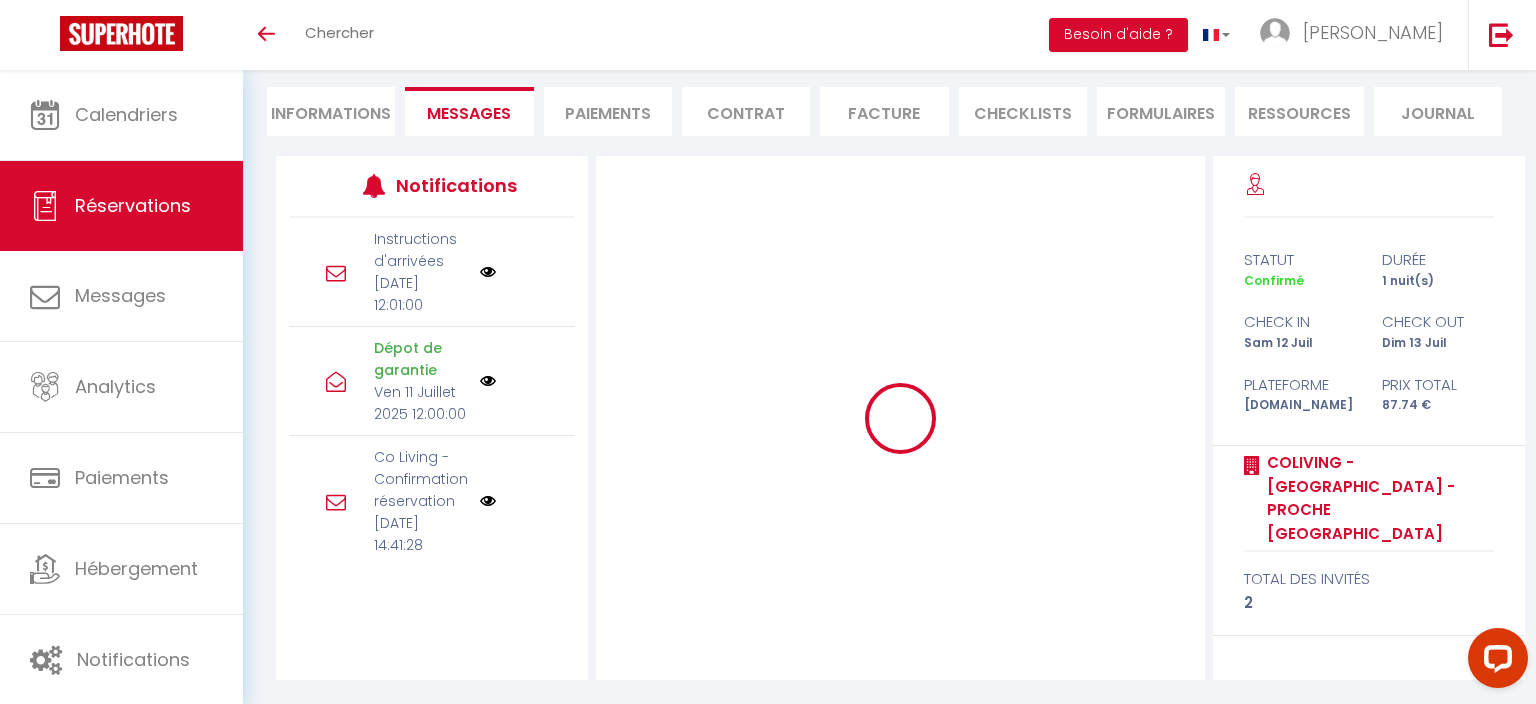scroll, scrollTop: 175, scrollLeft: 0, axis: vertical 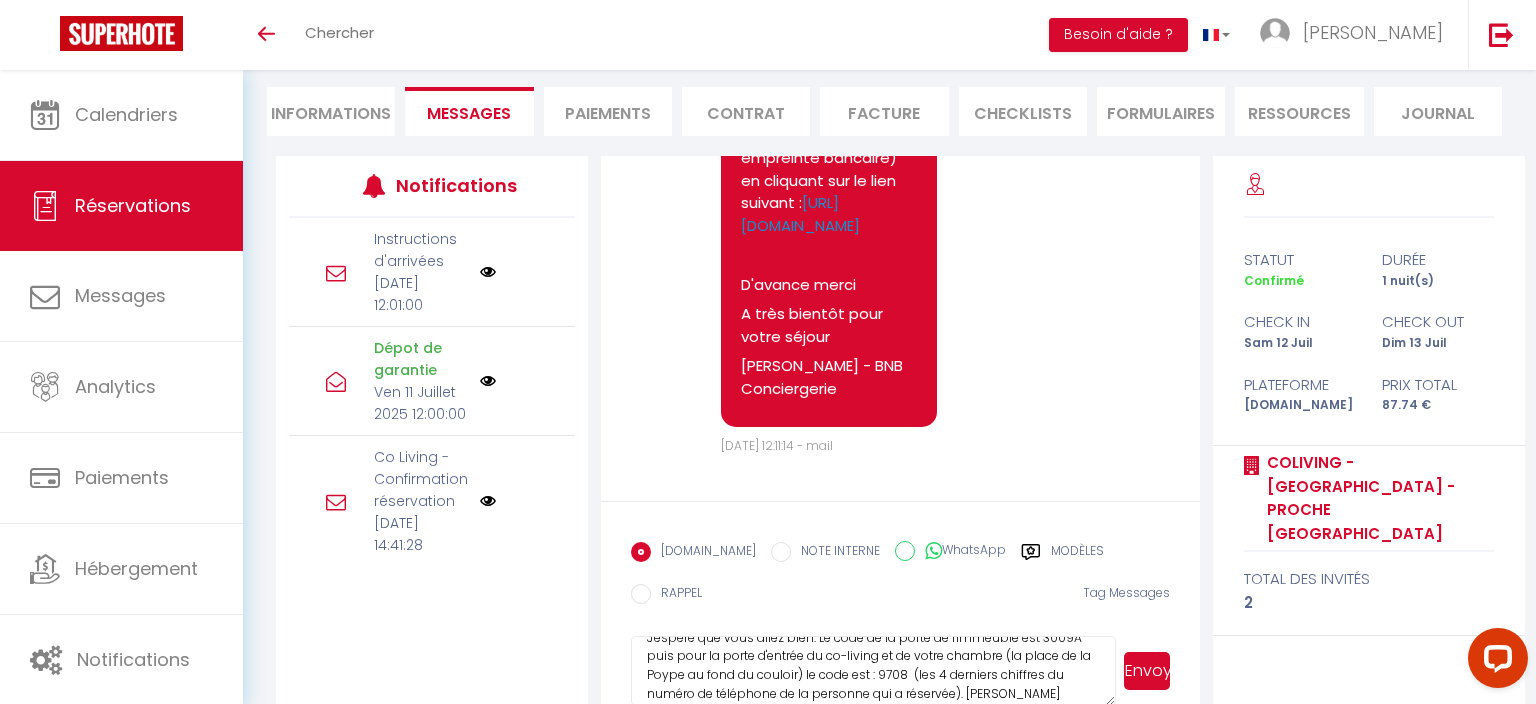 click on "Envoyer" at bounding box center (1147, 671) 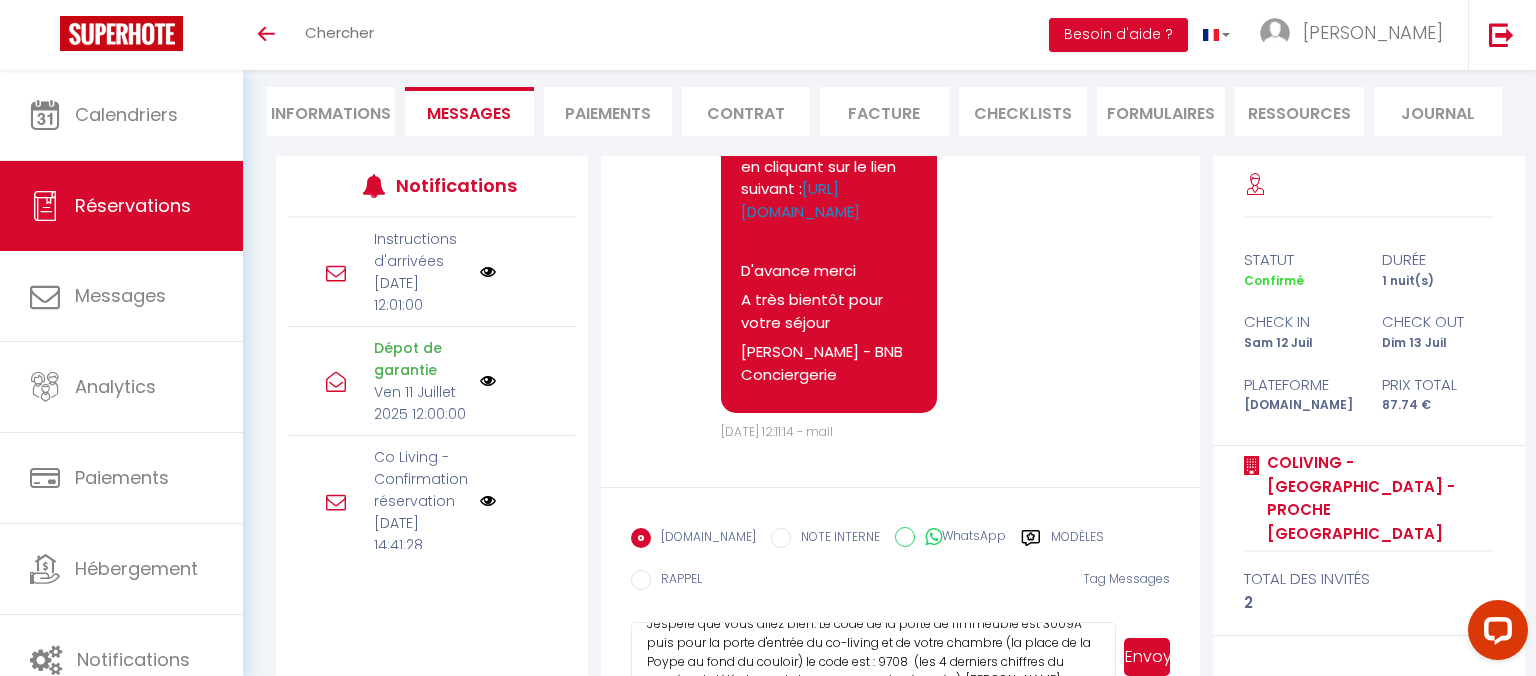 scroll, scrollTop: 298, scrollLeft: 0, axis: vertical 